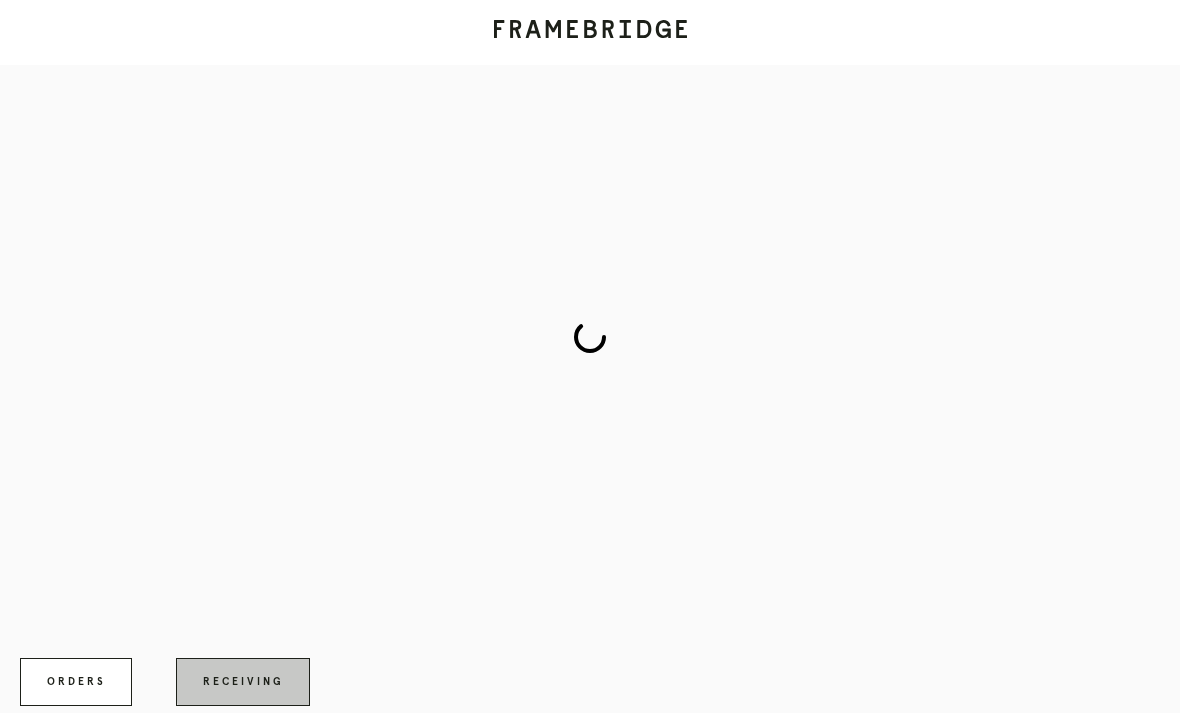 scroll, scrollTop: 0, scrollLeft: 0, axis: both 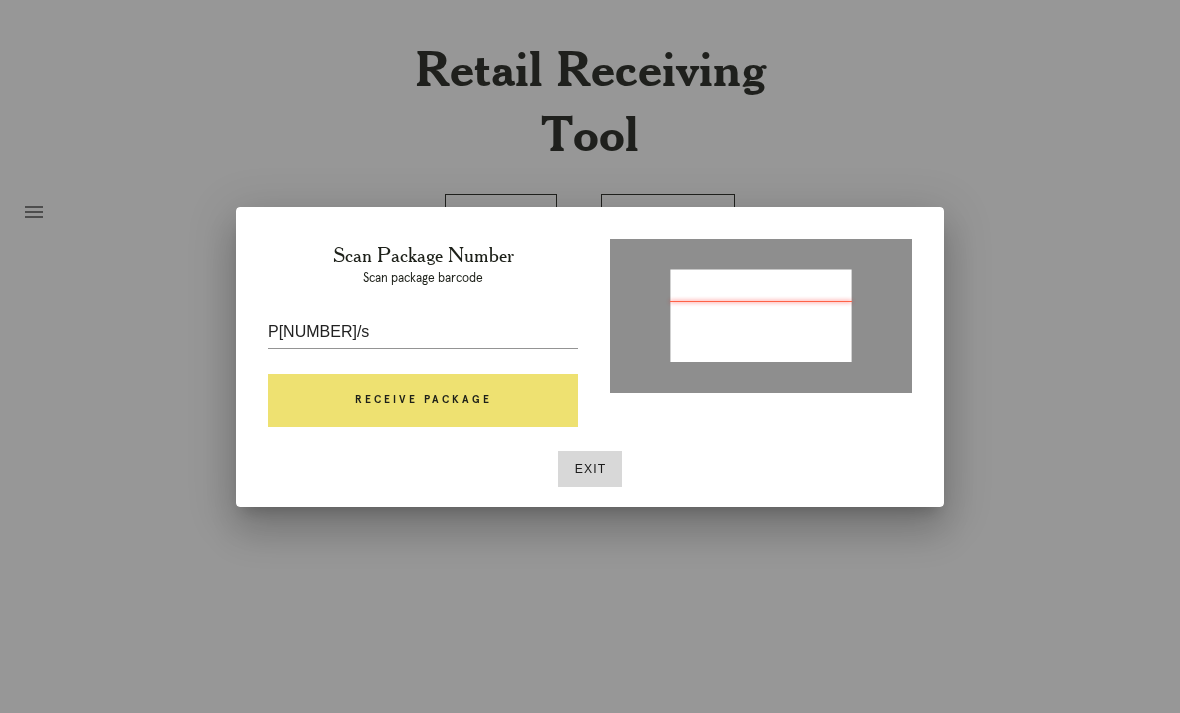 click on "Exit" at bounding box center [590, 469] 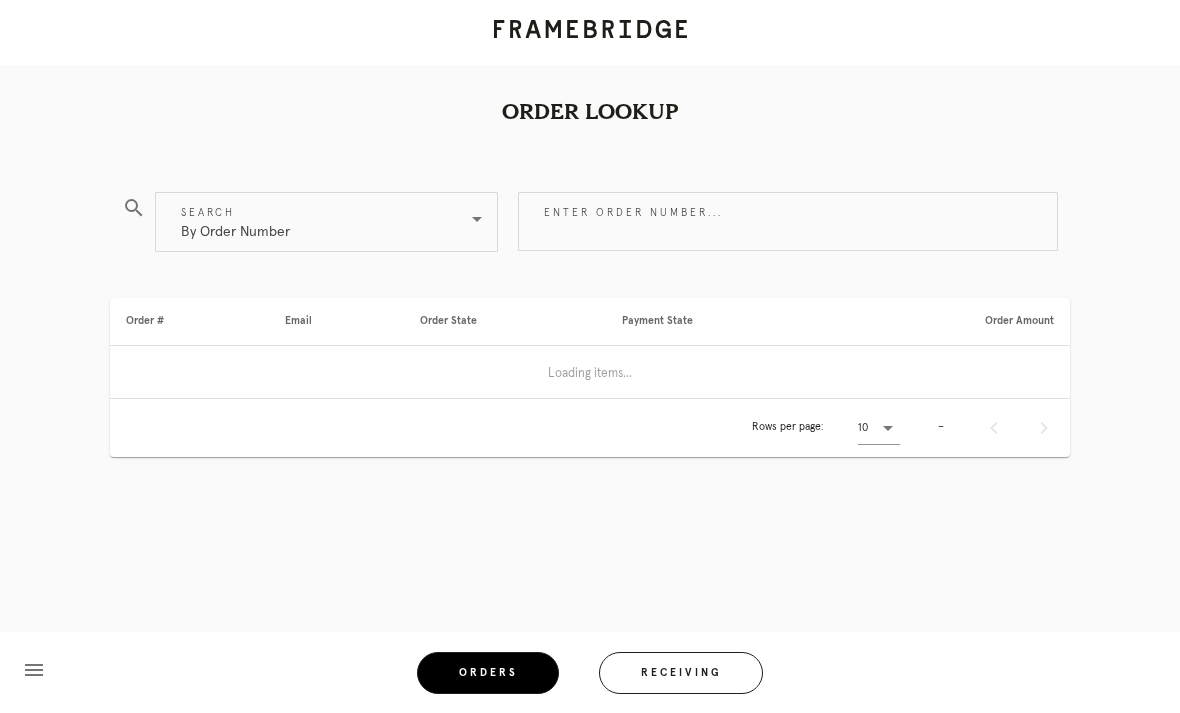 click on "Receiving" at bounding box center [681, 673] 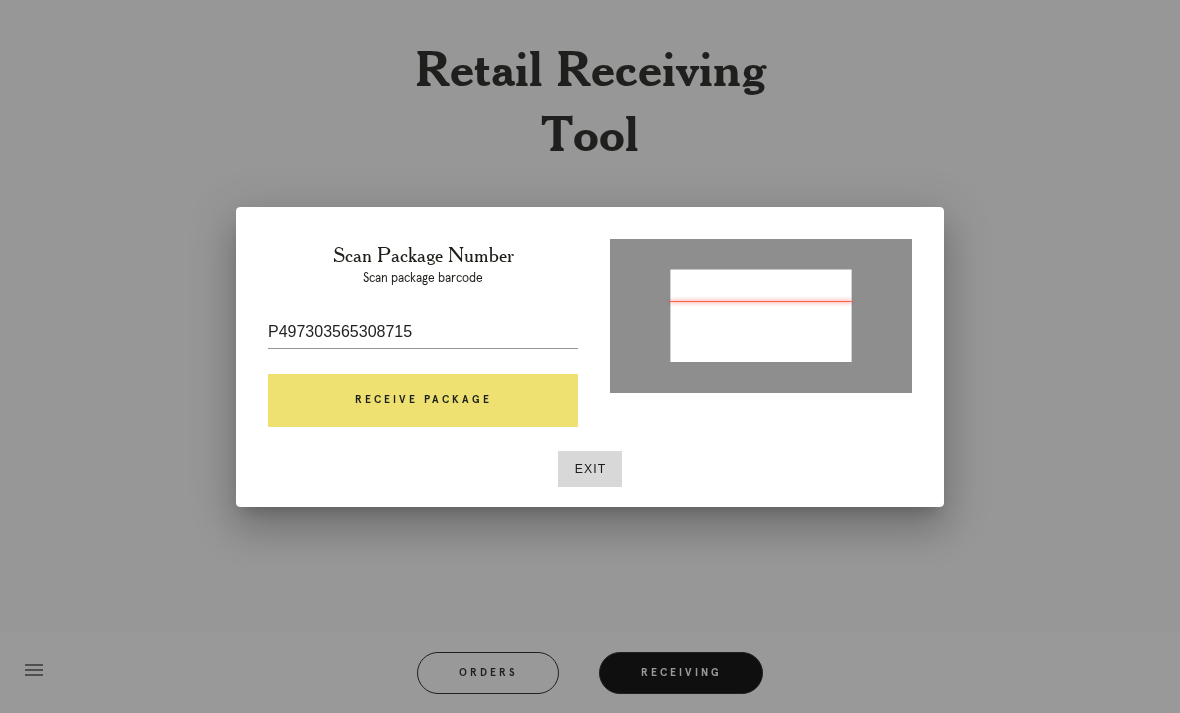 click on "Receive Package" at bounding box center (423, 401) 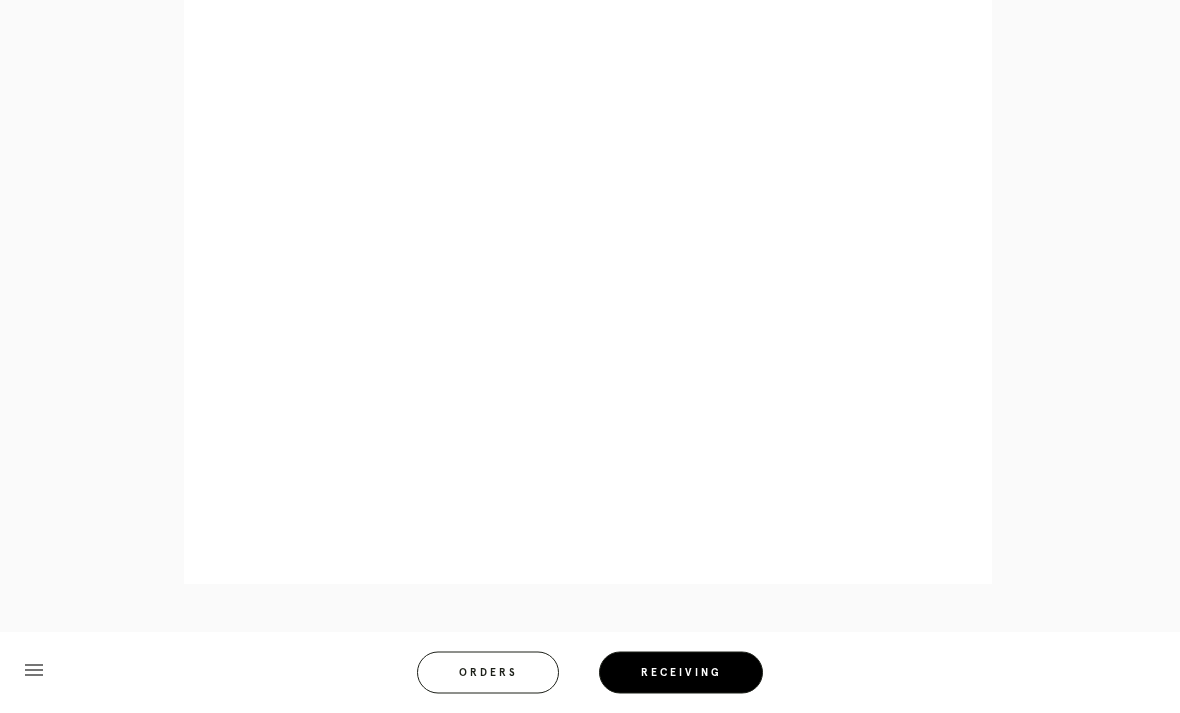 scroll, scrollTop: 938, scrollLeft: 0, axis: vertical 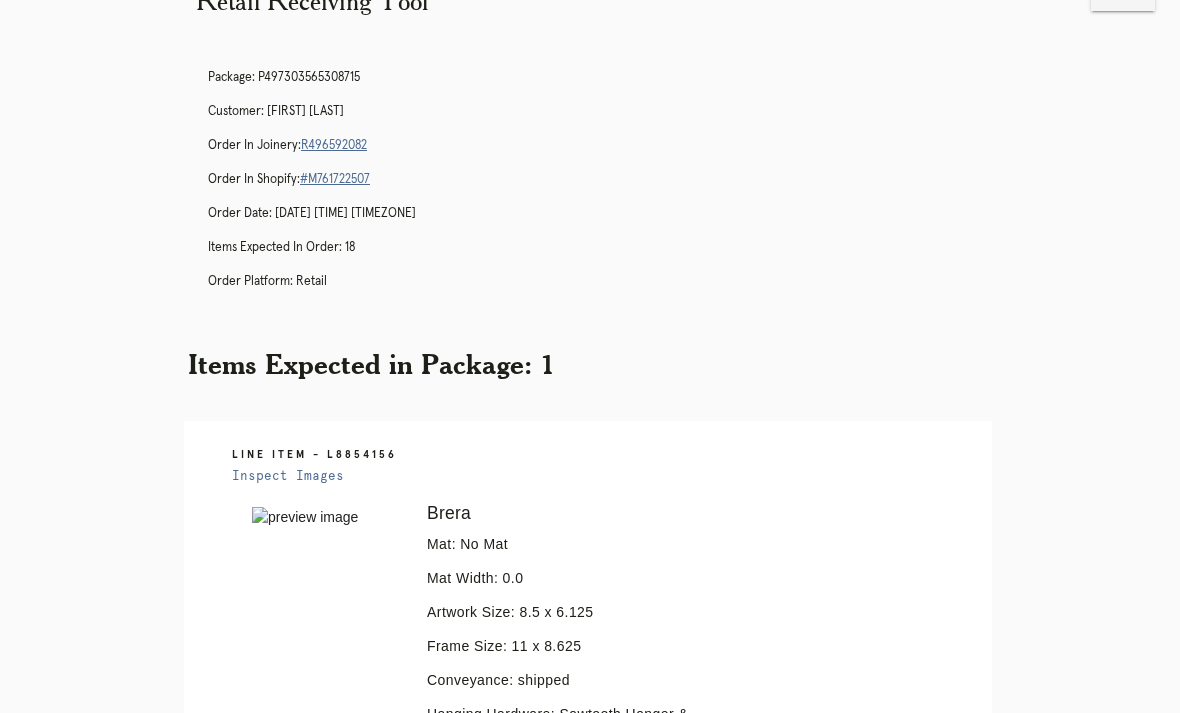 click on "Receiving" at bounding box center [668, 1135] 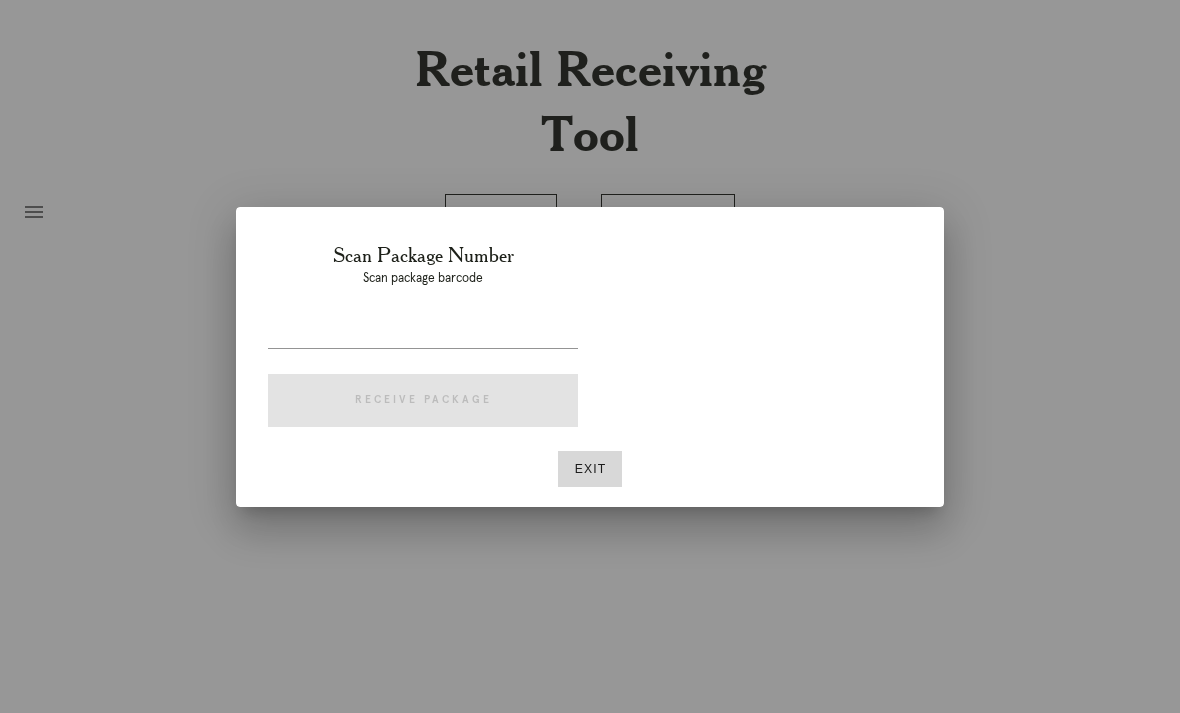 scroll, scrollTop: 64, scrollLeft: 0, axis: vertical 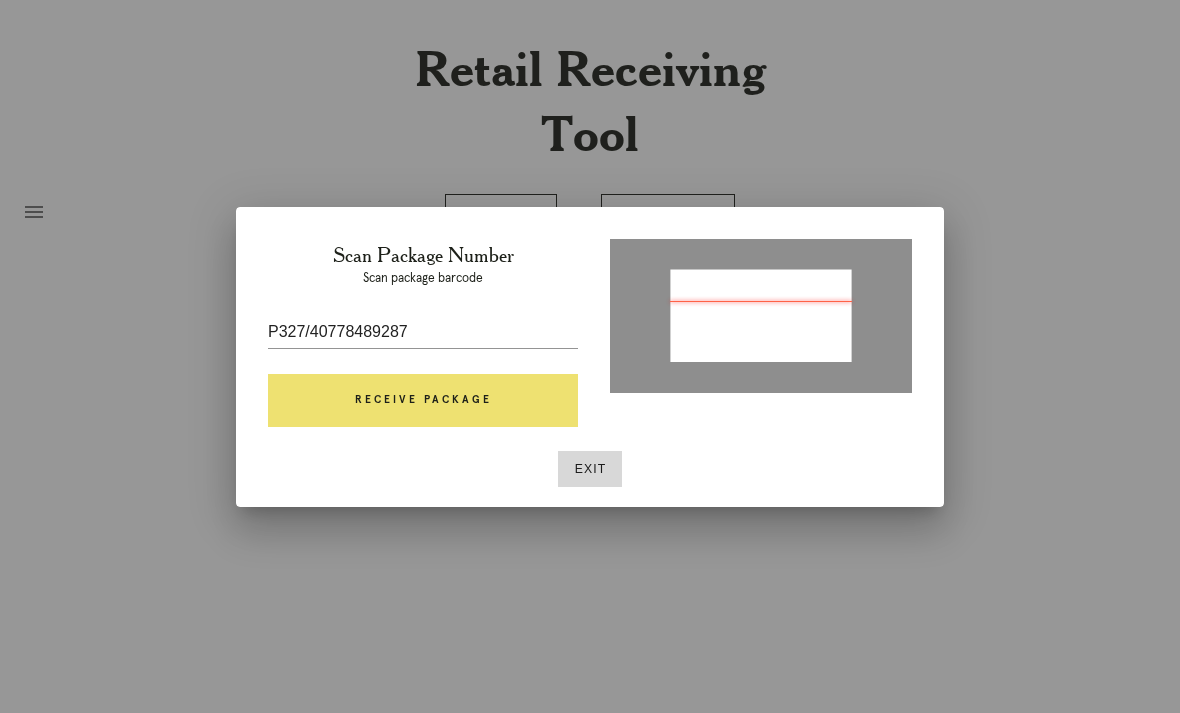 click on "Receive Package" at bounding box center (423, 401) 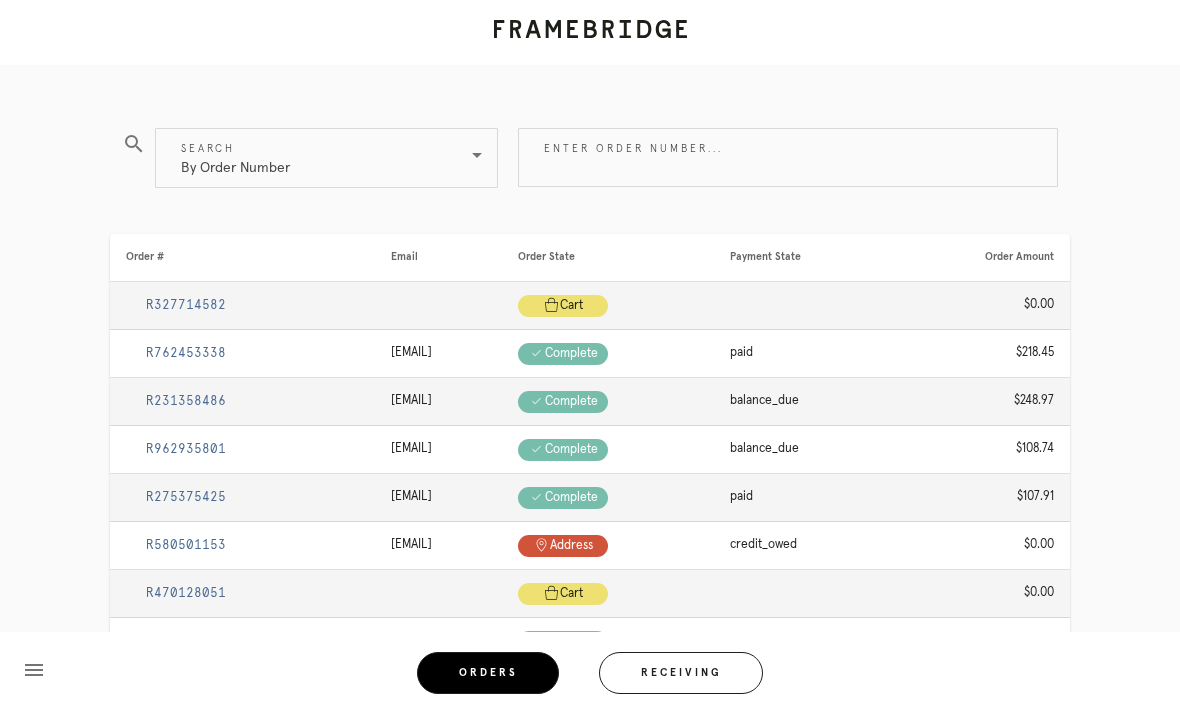 click on "Receiving" at bounding box center [681, 673] 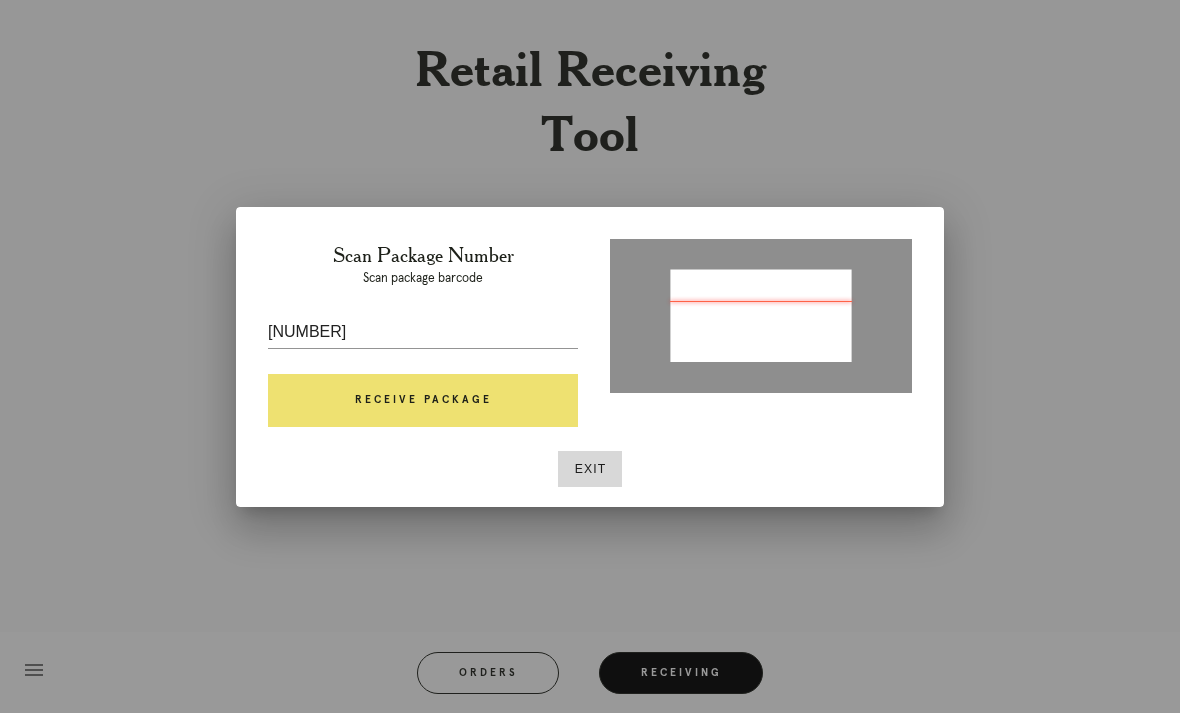click on "Exit" at bounding box center (590, 469) 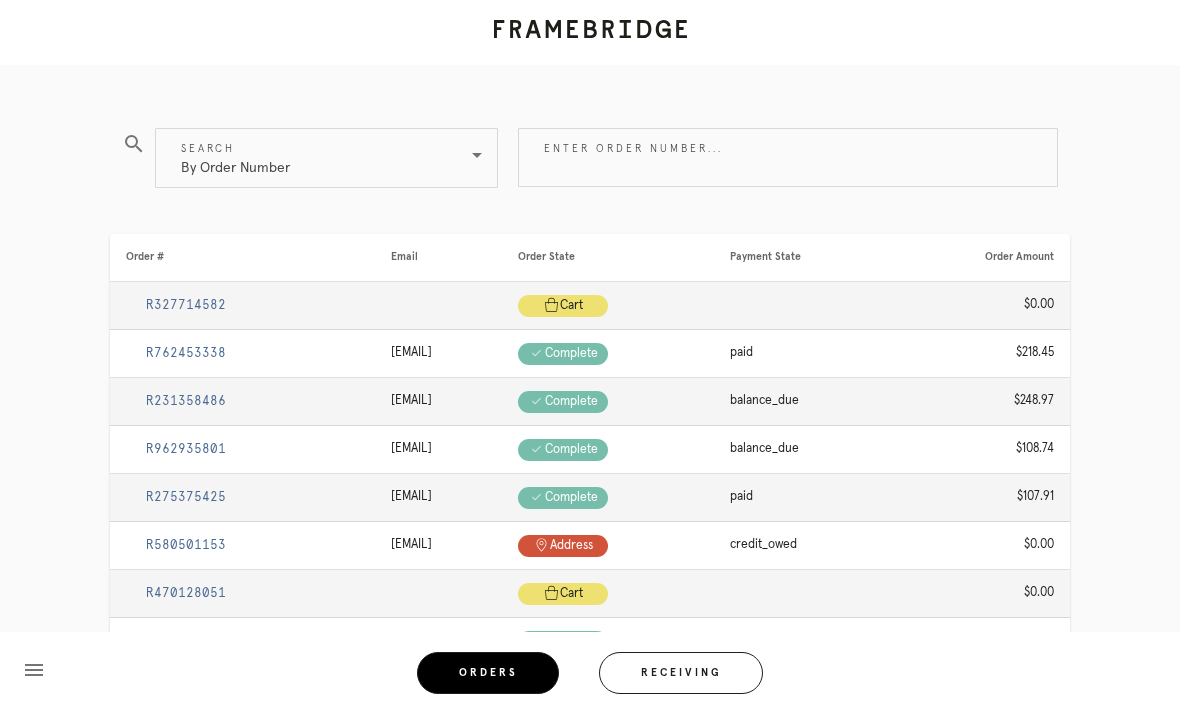 click on "Receiving" at bounding box center (681, 673) 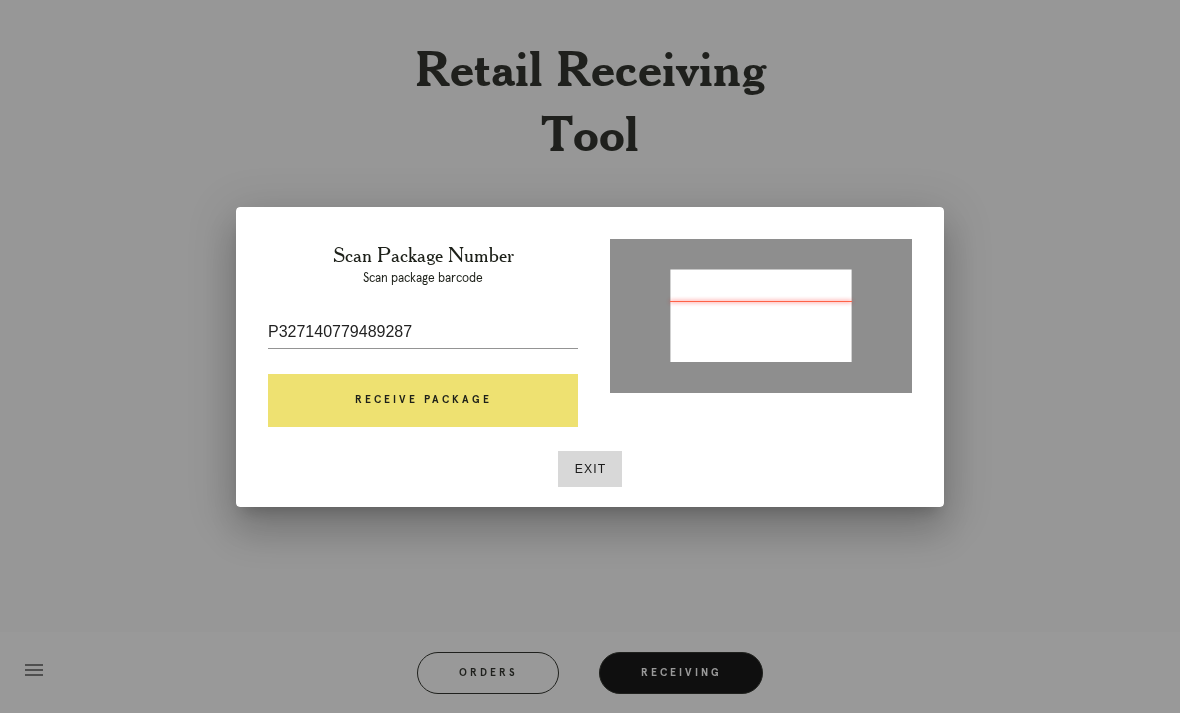 click on "Receive Package" at bounding box center [423, 401] 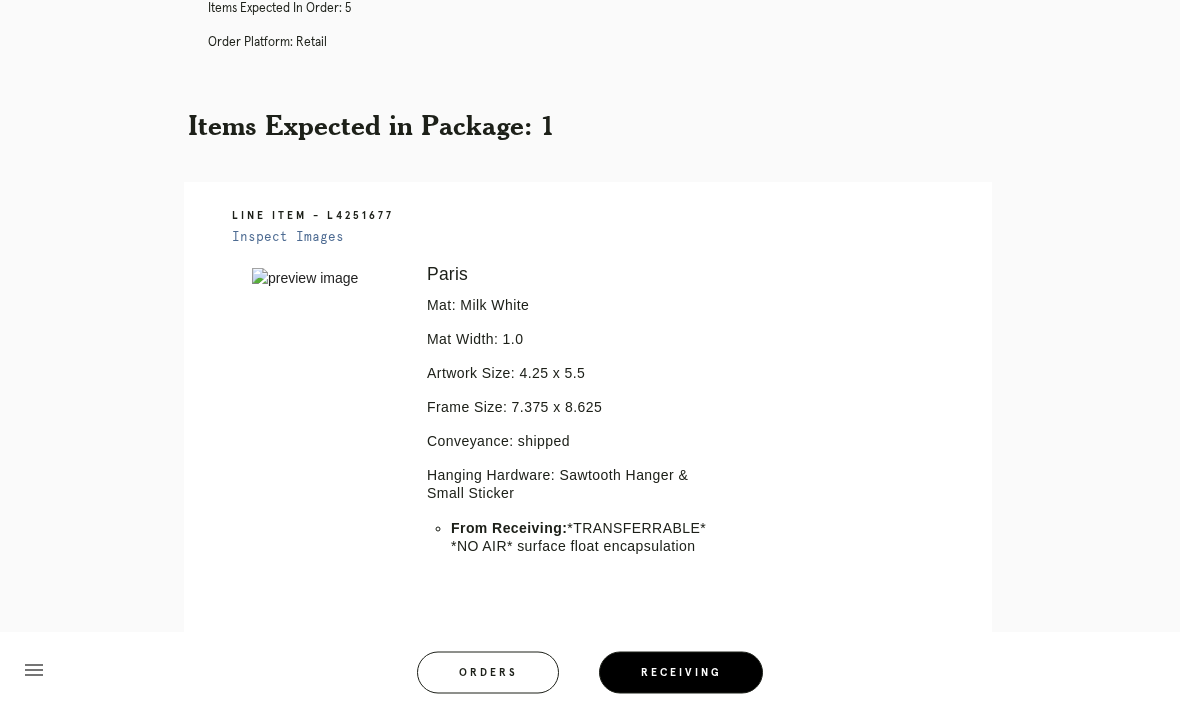 scroll, scrollTop: 301, scrollLeft: 0, axis: vertical 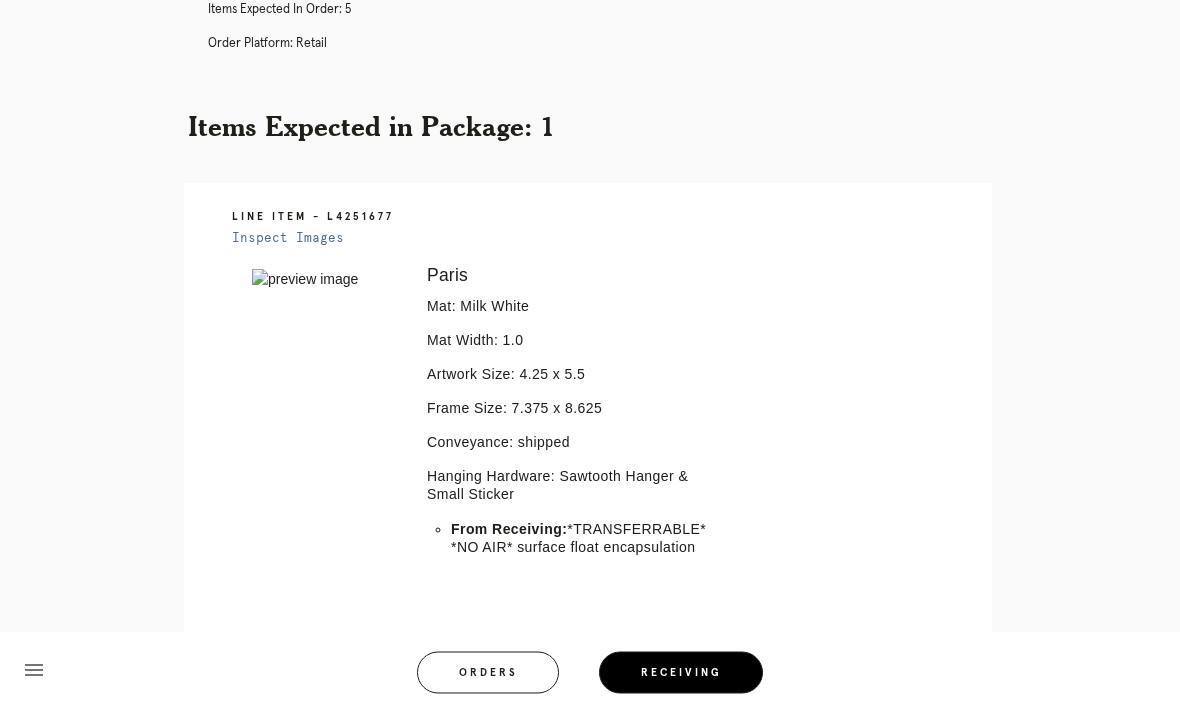 click on "Receiving" at bounding box center (681, 673) 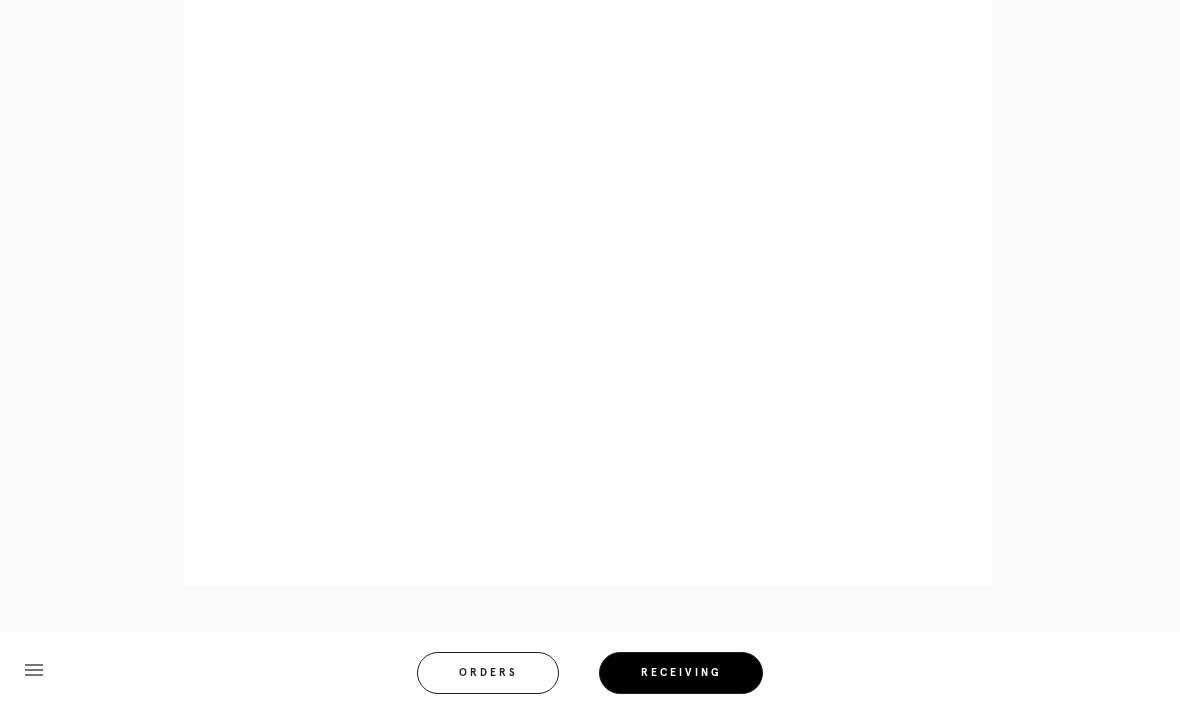 scroll, scrollTop: 904, scrollLeft: 0, axis: vertical 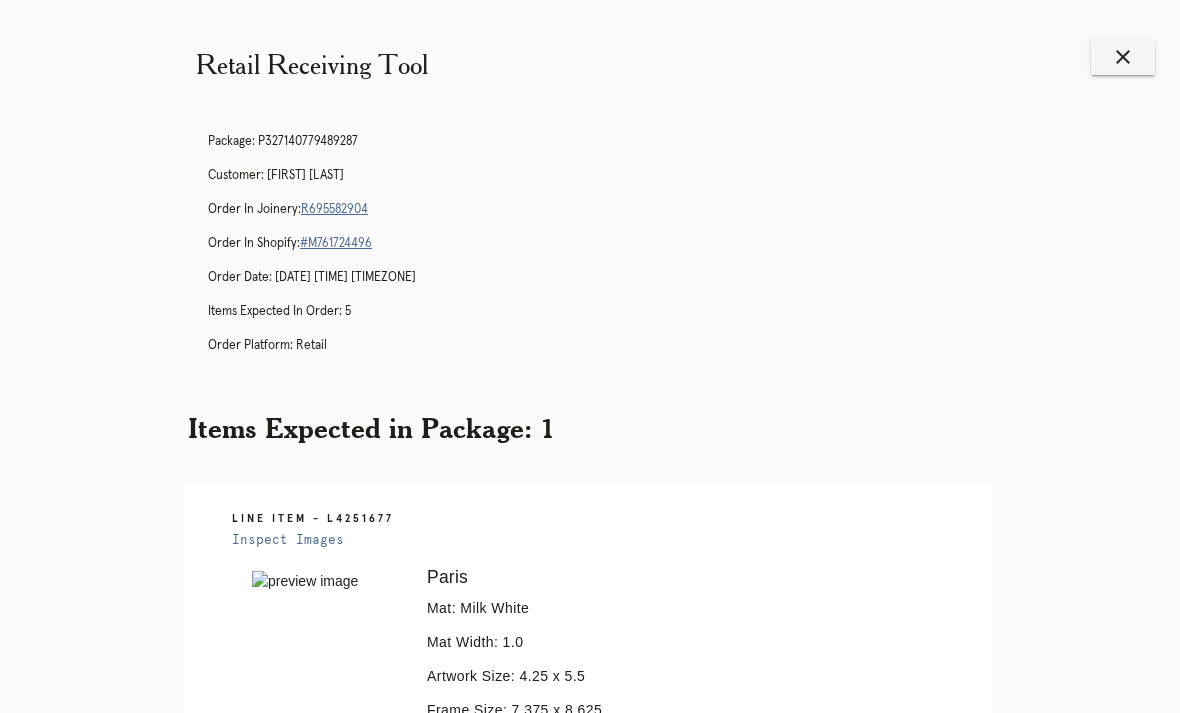 click on "close" at bounding box center (1123, 57) 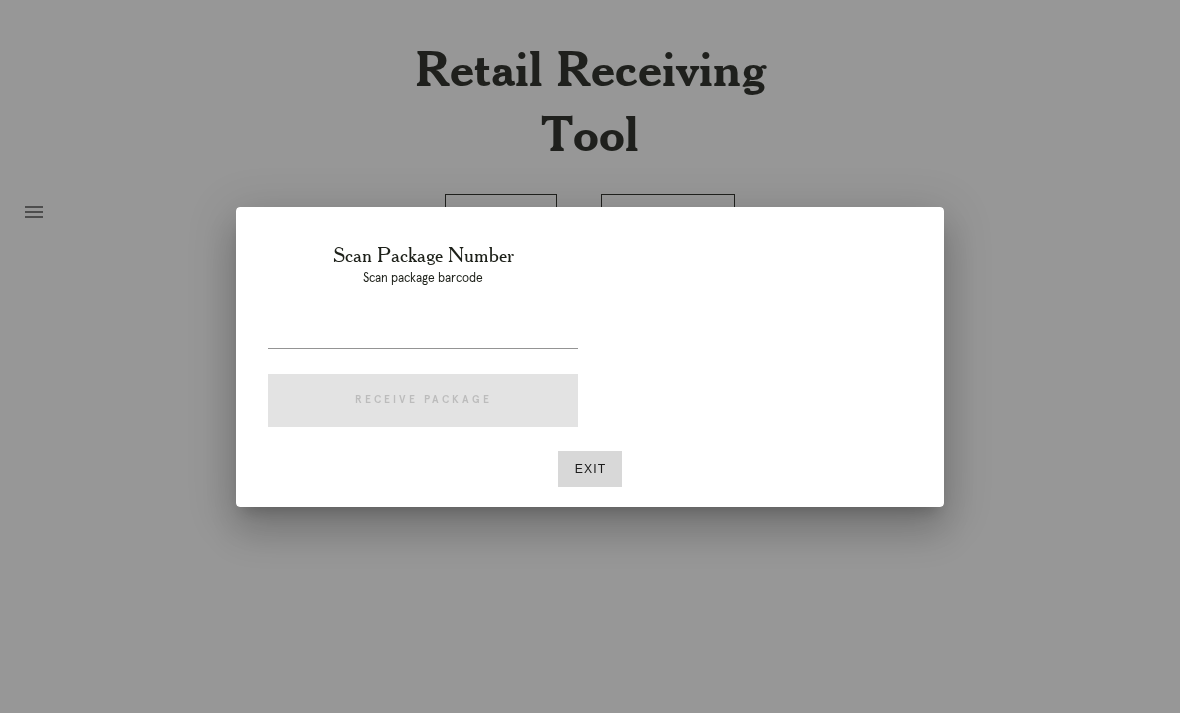 scroll, scrollTop: 0, scrollLeft: 0, axis: both 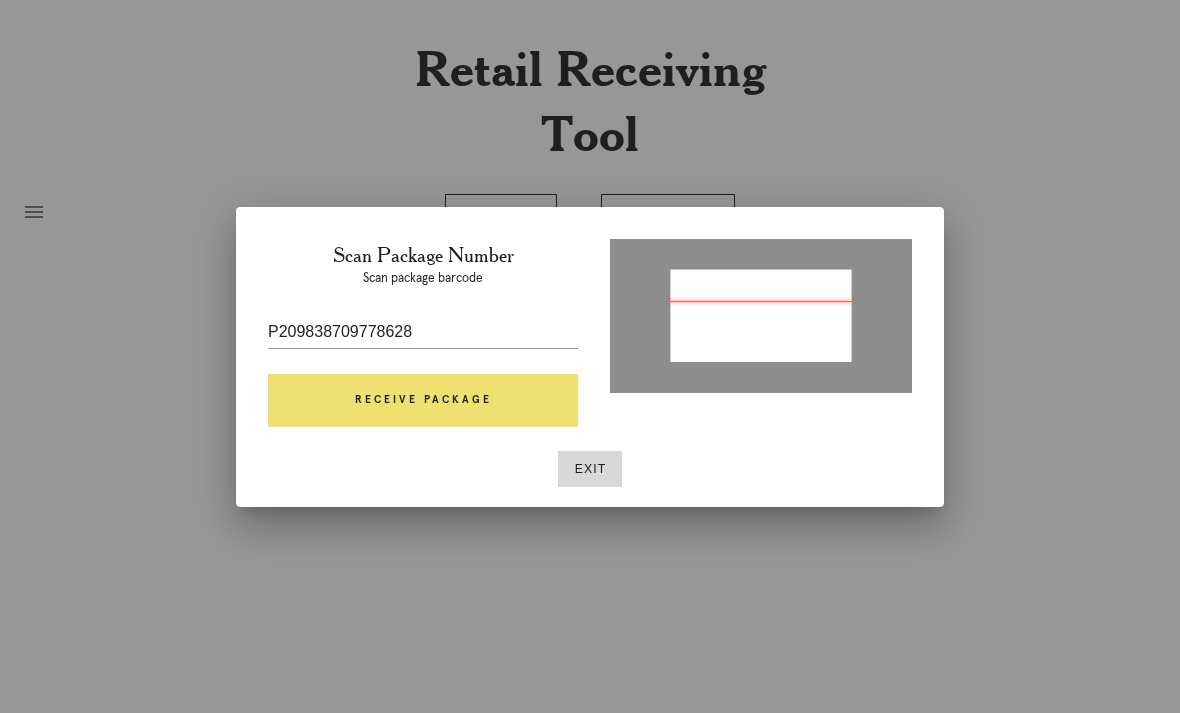 click on "Receive Package" at bounding box center (423, 401) 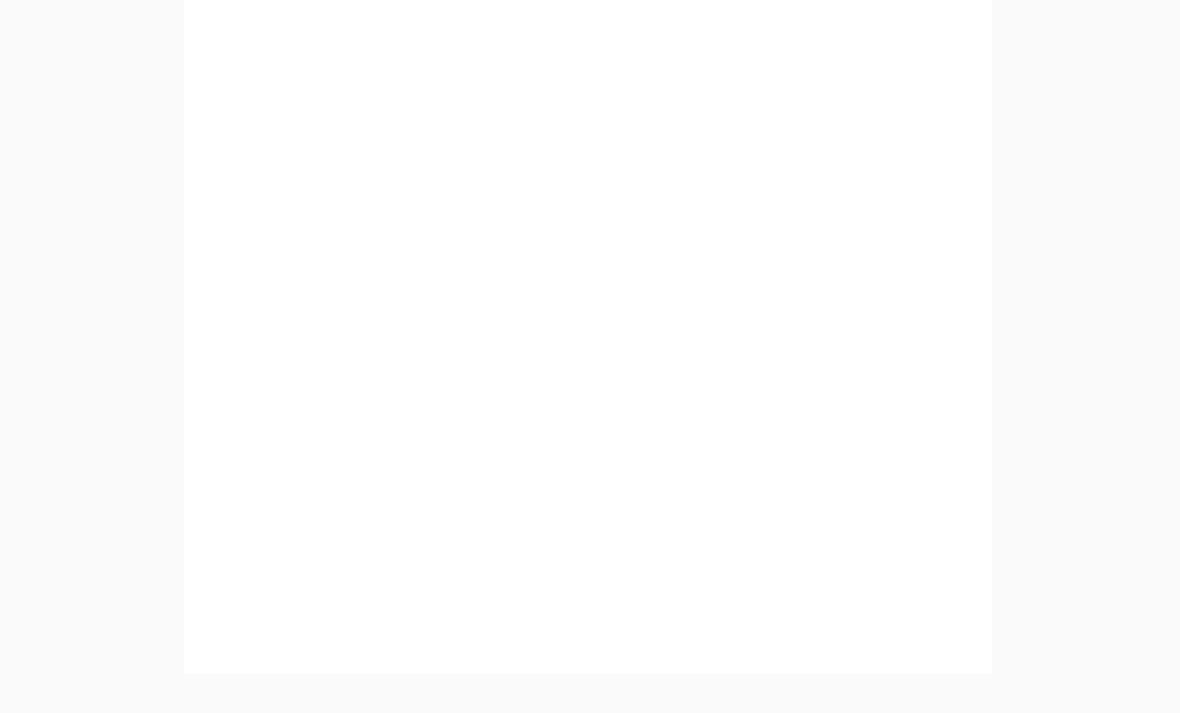 scroll, scrollTop: 852, scrollLeft: 0, axis: vertical 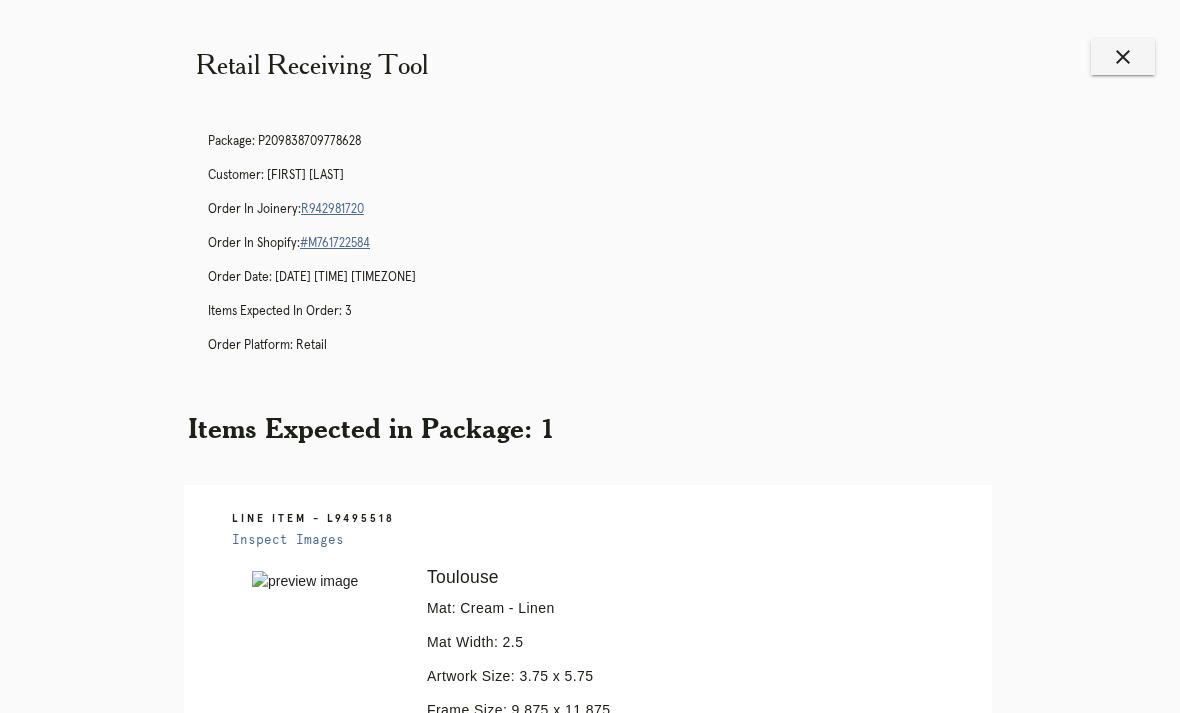 click on "close" at bounding box center [1123, 57] 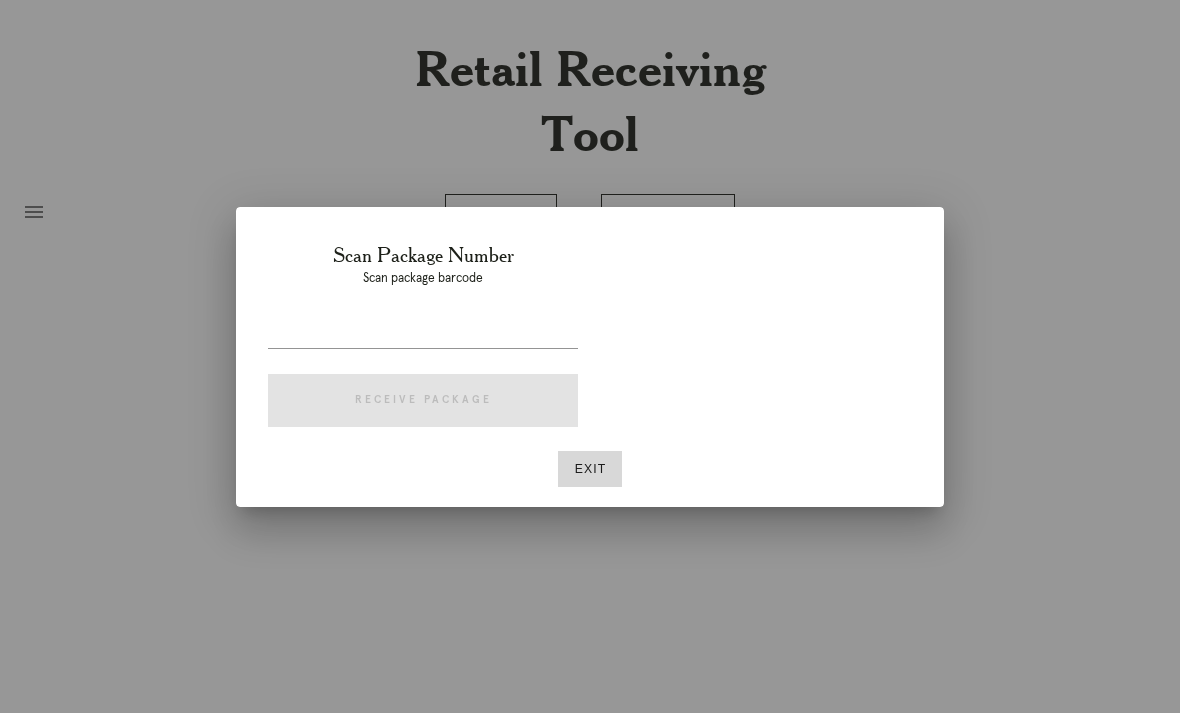 scroll, scrollTop: 0, scrollLeft: 0, axis: both 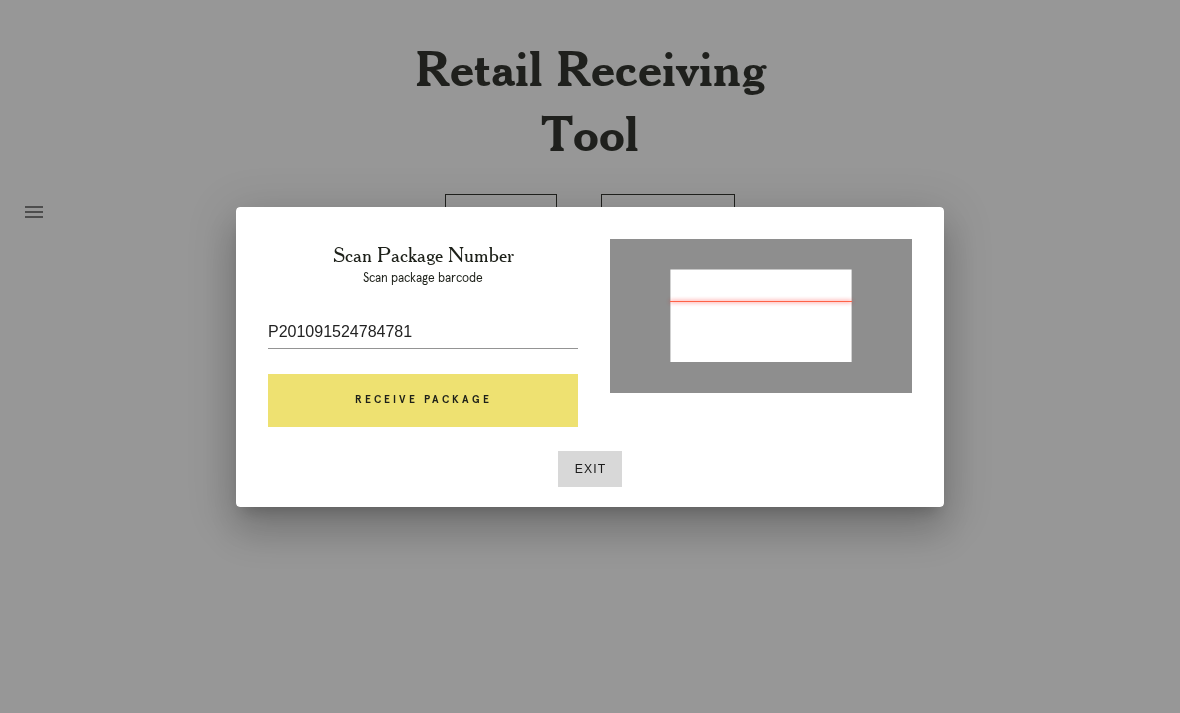 click on "Receive Package" at bounding box center (423, 401) 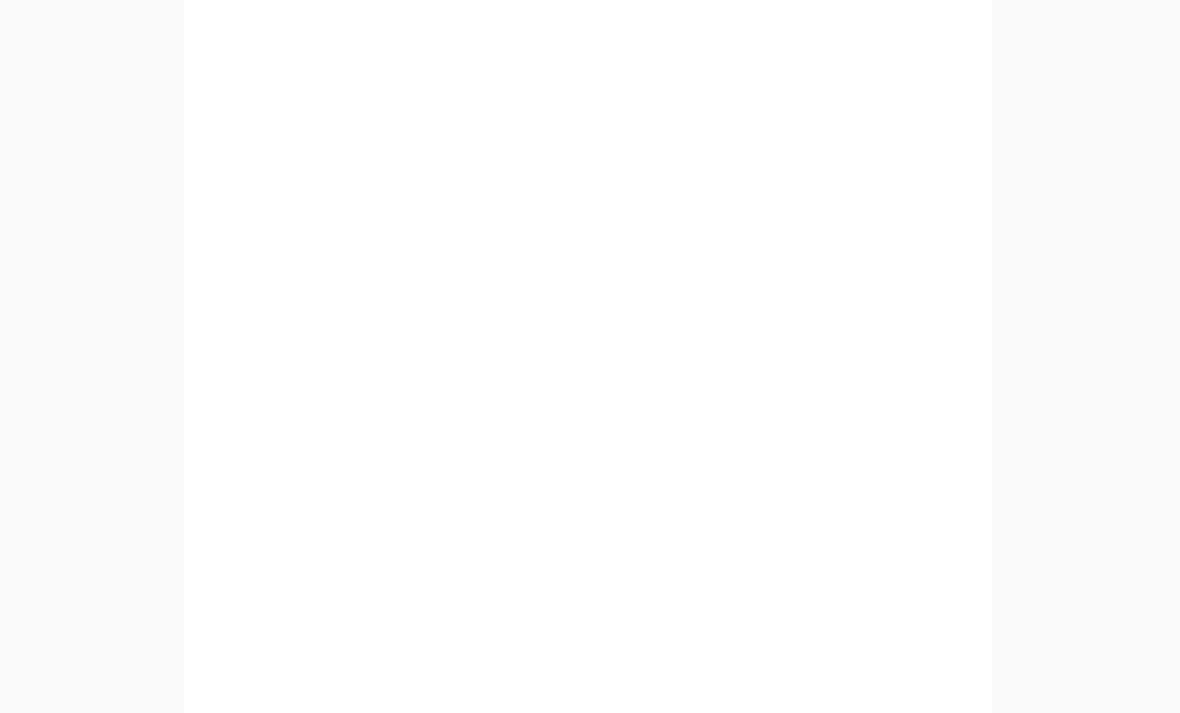 scroll, scrollTop: 938, scrollLeft: 0, axis: vertical 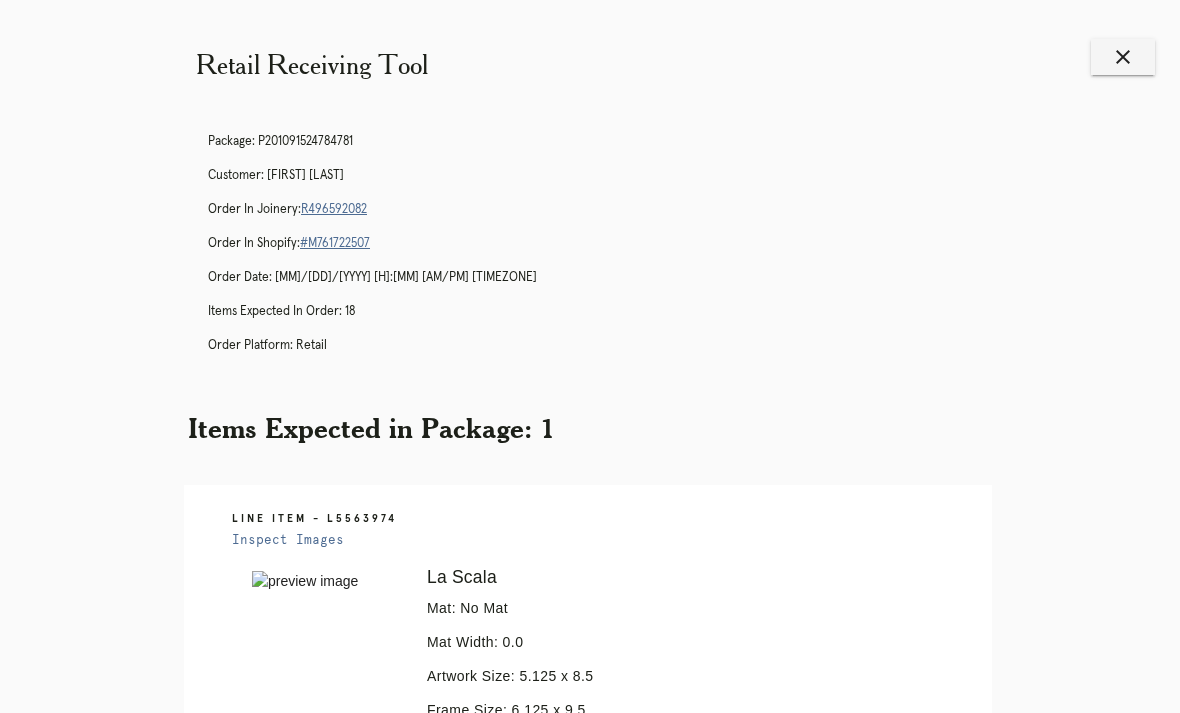 click on "close" at bounding box center [1123, 57] 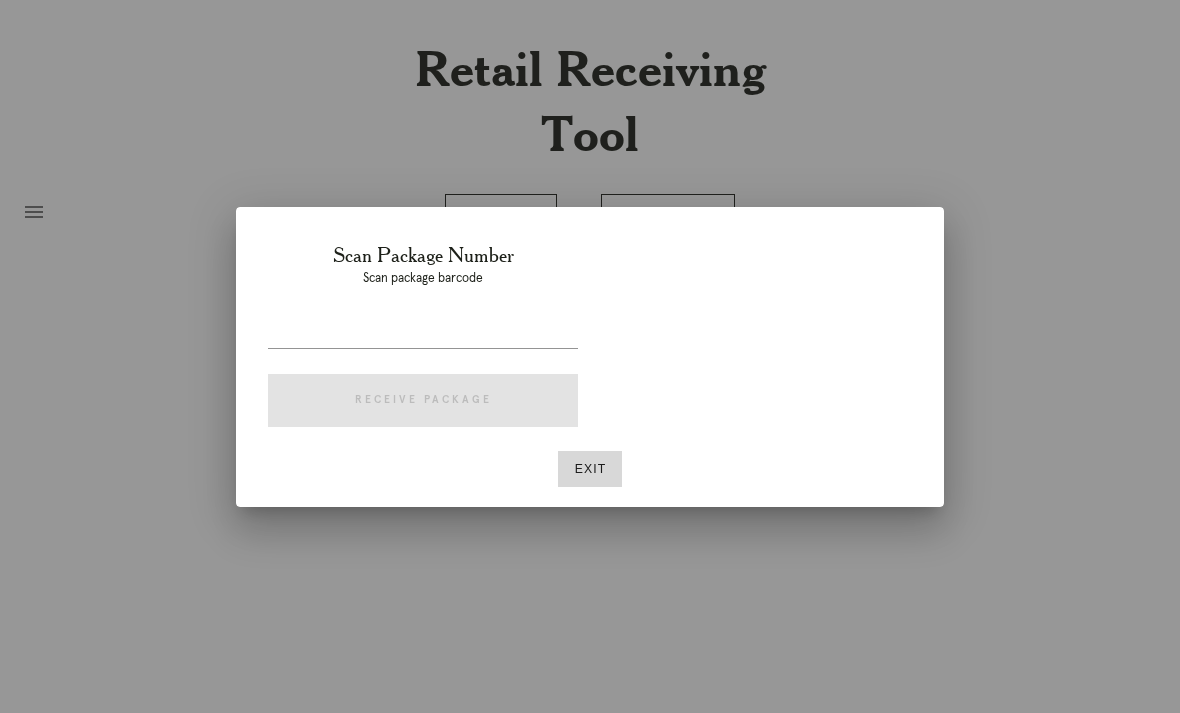 scroll, scrollTop: 0, scrollLeft: 0, axis: both 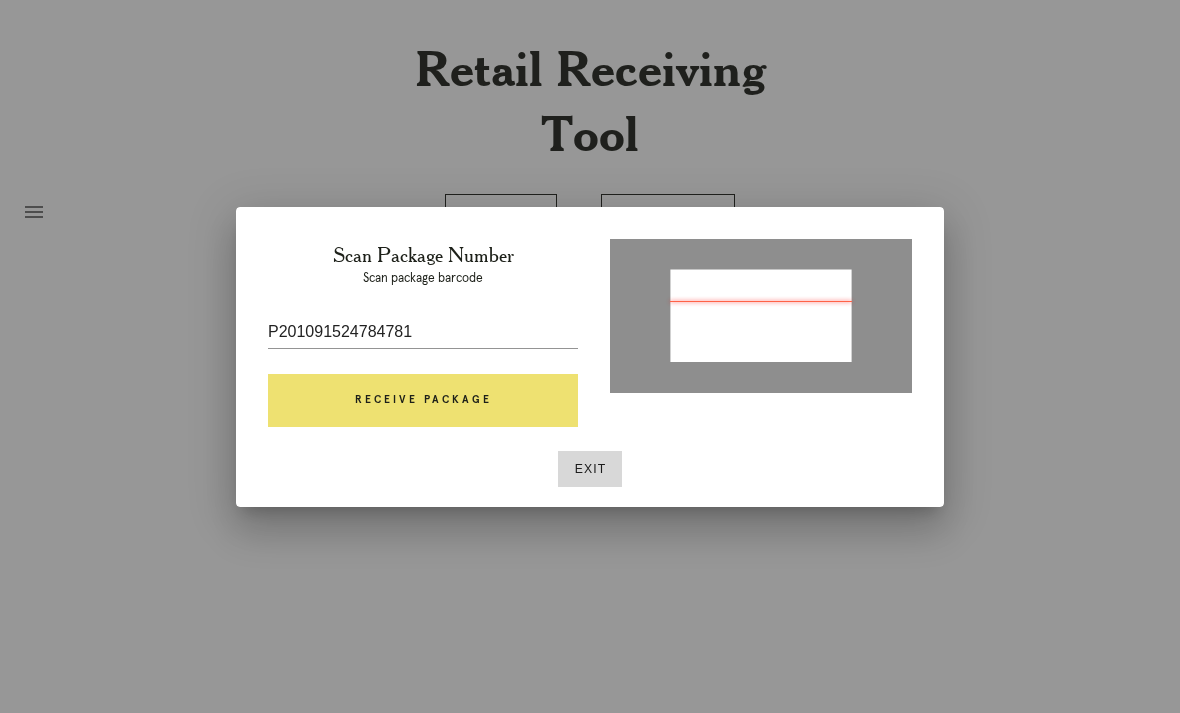 click on "Receive Package" at bounding box center (423, 401) 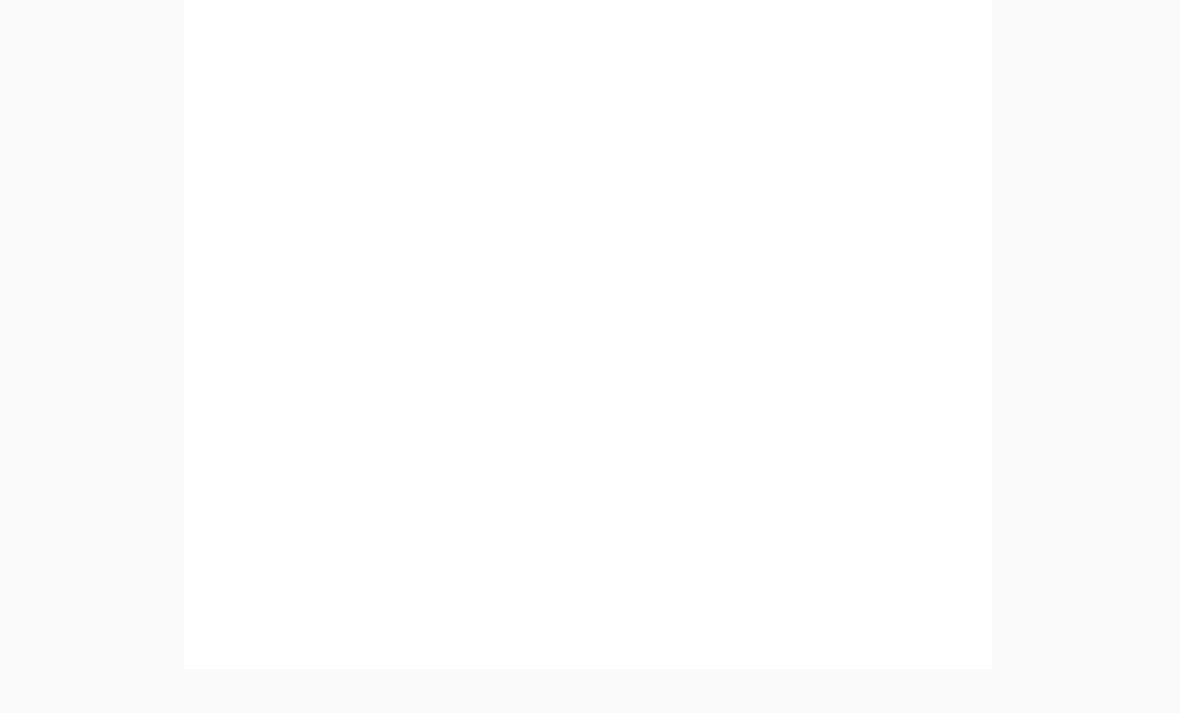 scroll, scrollTop: 938, scrollLeft: 0, axis: vertical 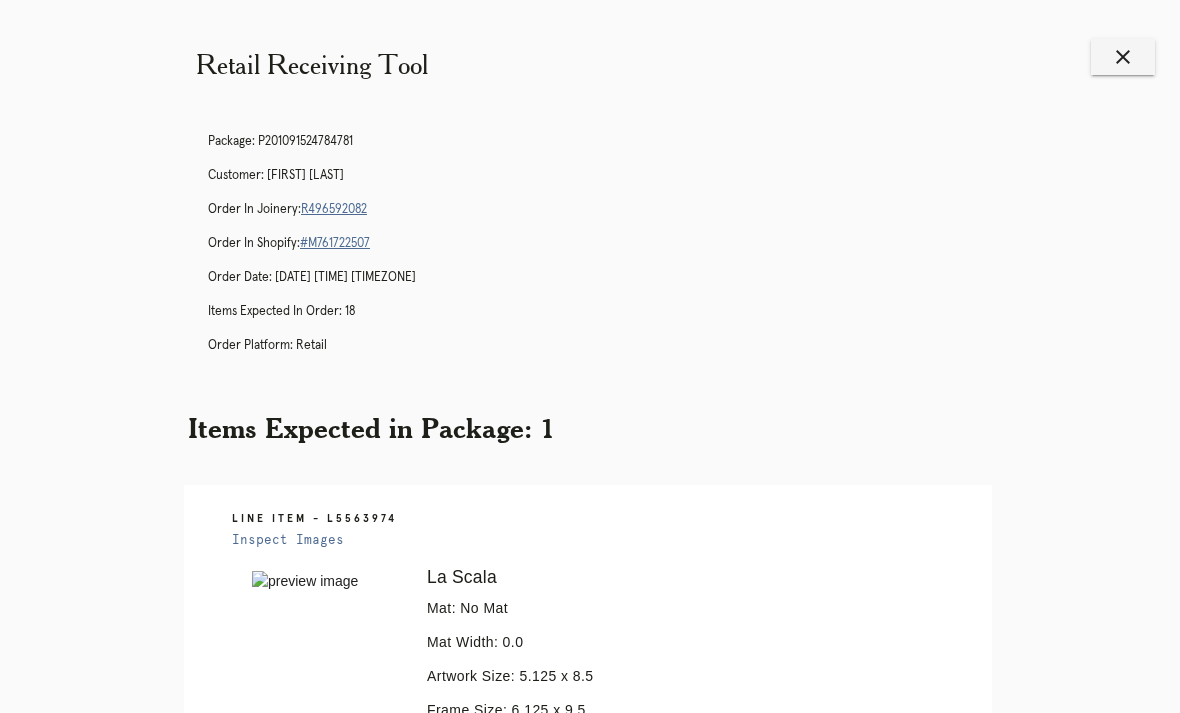 click on "close" at bounding box center [1123, 57] 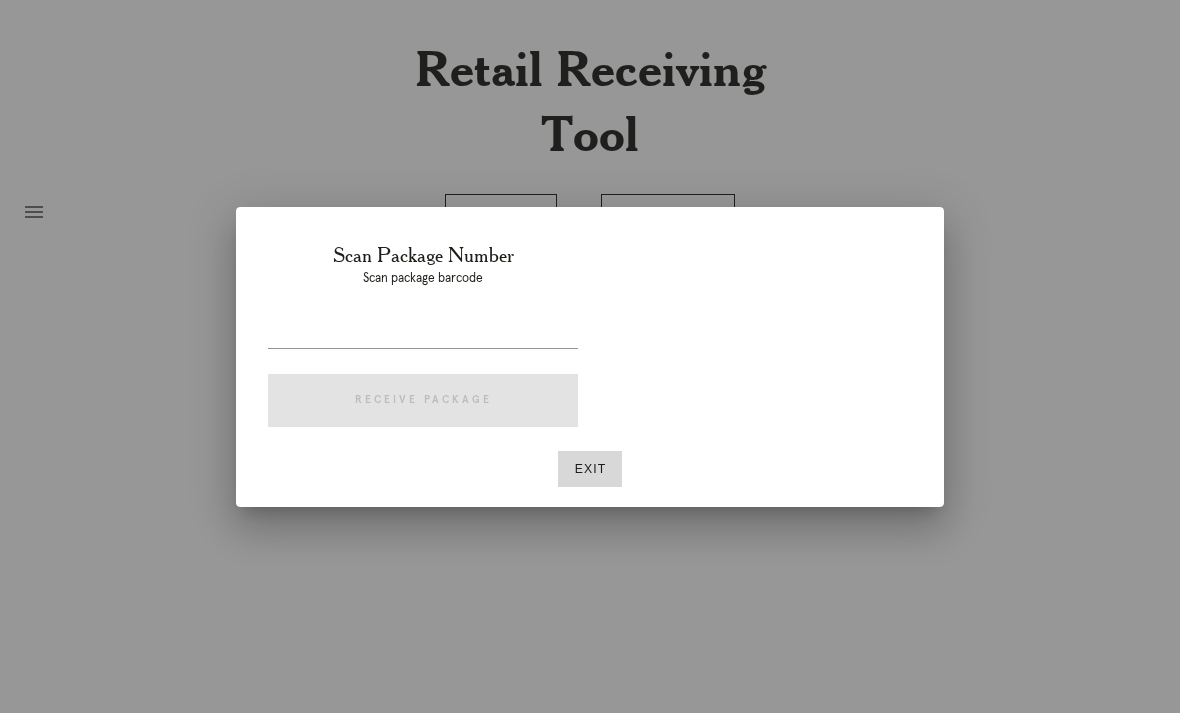 scroll, scrollTop: 0, scrollLeft: 0, axis: both 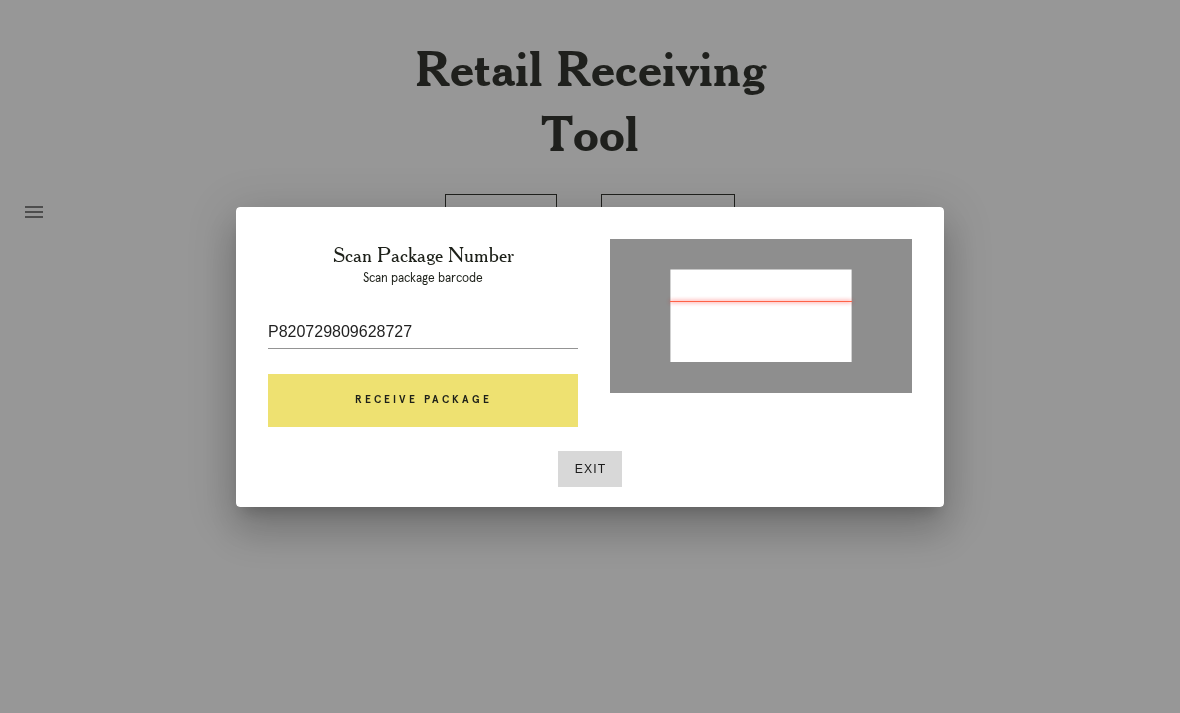 click on "Receive Package" at bounding box center (423, 401) 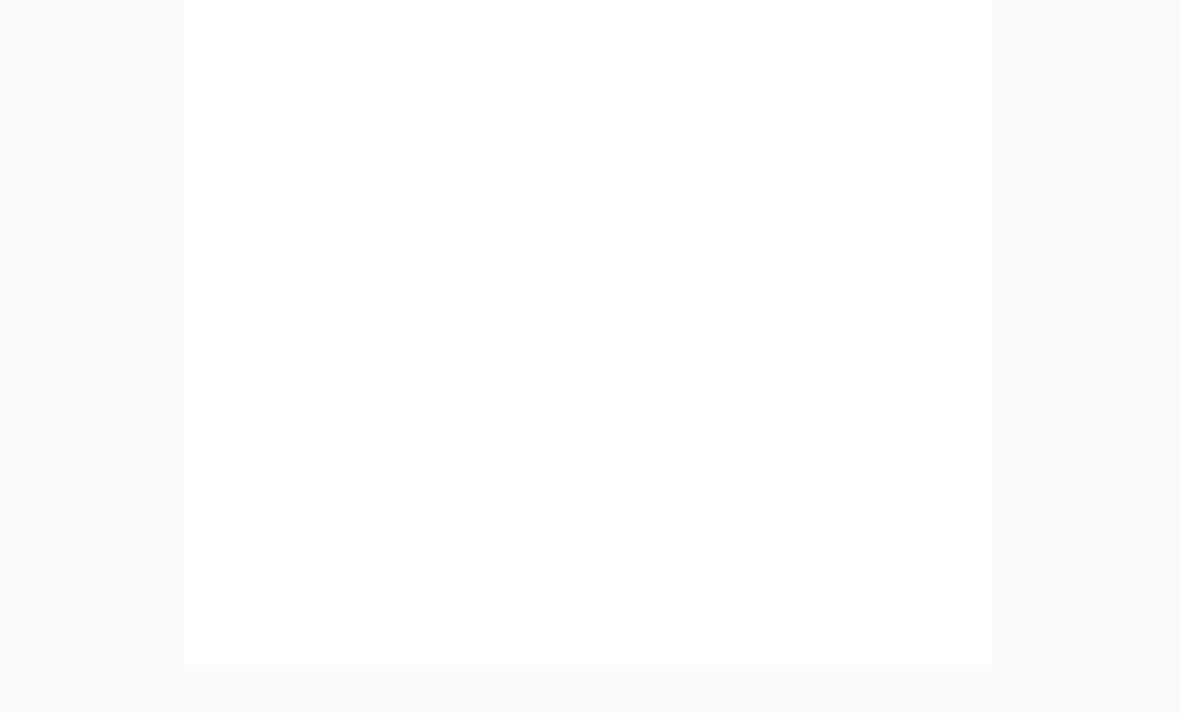 scroll, scrollTop: 732, scrollLeft: 0, axis: vertical 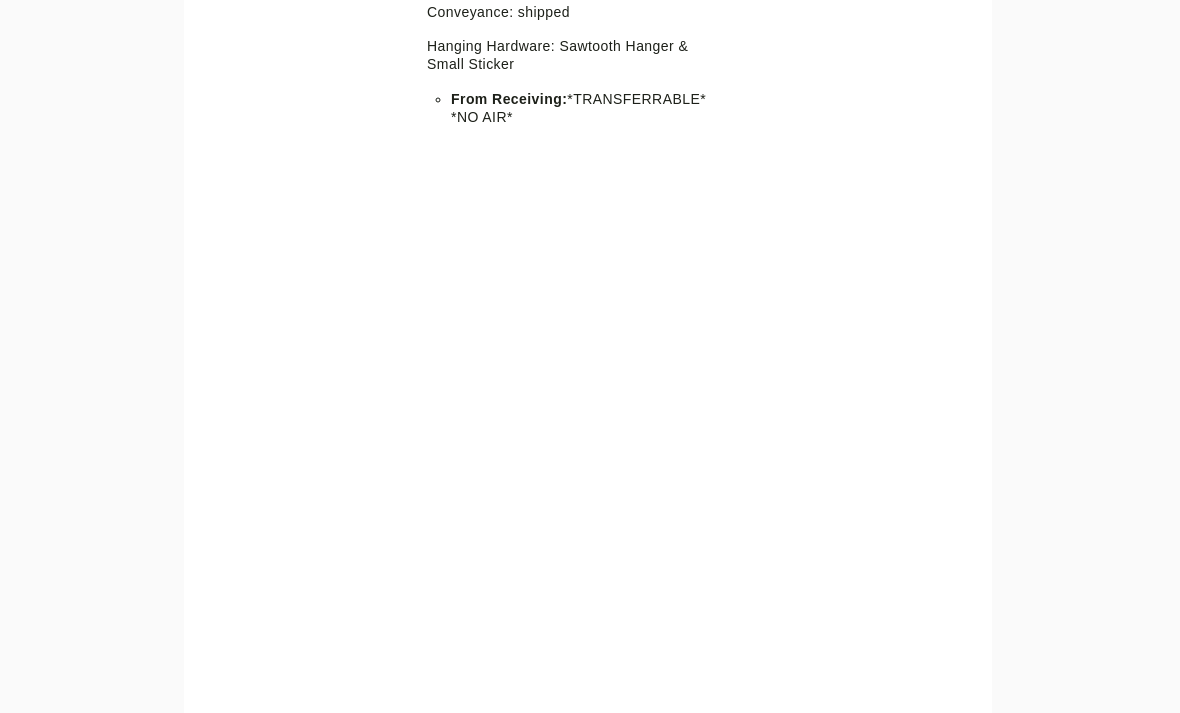 click on "menu
Orders
Receiving
Logged in as:   christopher.wheeler@framebridge.com   South Austin
Logout" at bounding box center (590, 978) 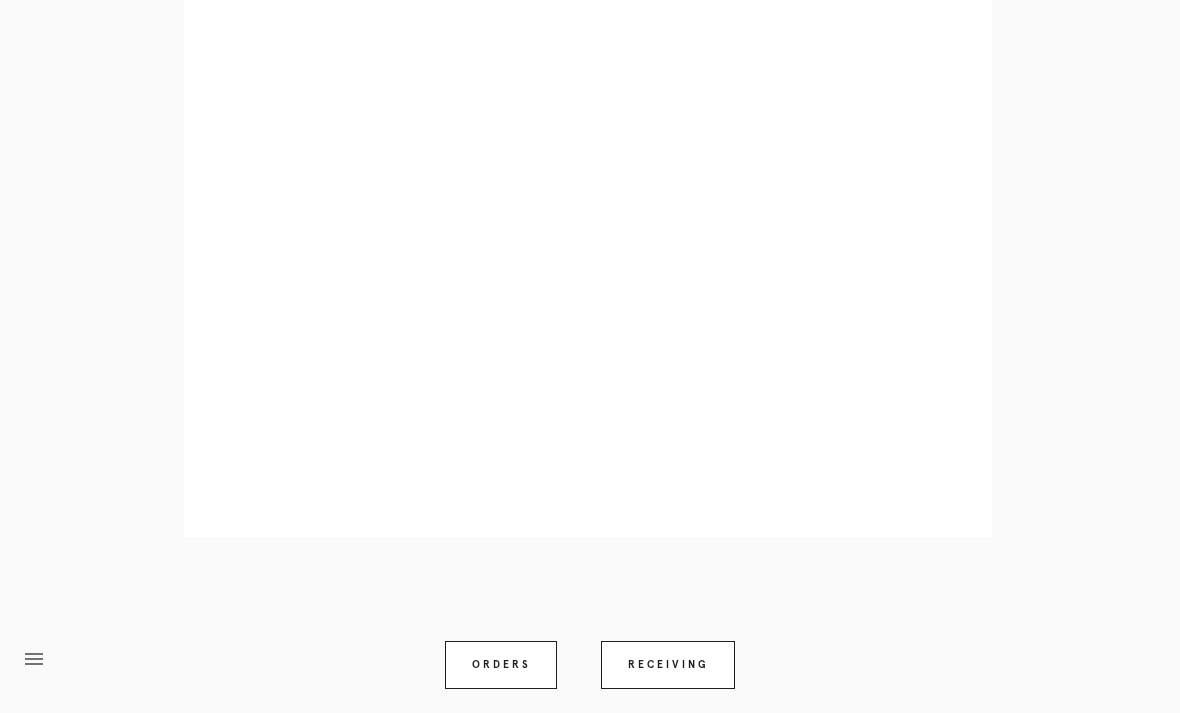 scroll, scrollTop: 904, scrollLeft: 0, axis: vertical 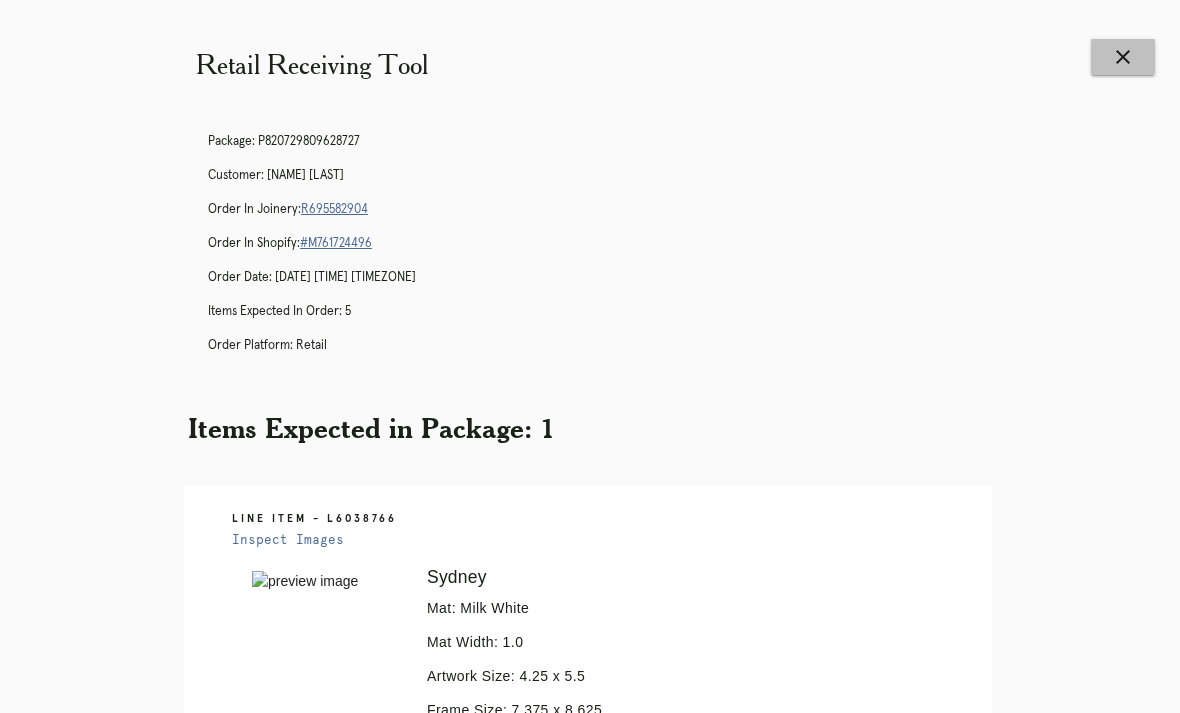 click on "close" at bounding box center [1123, 57] 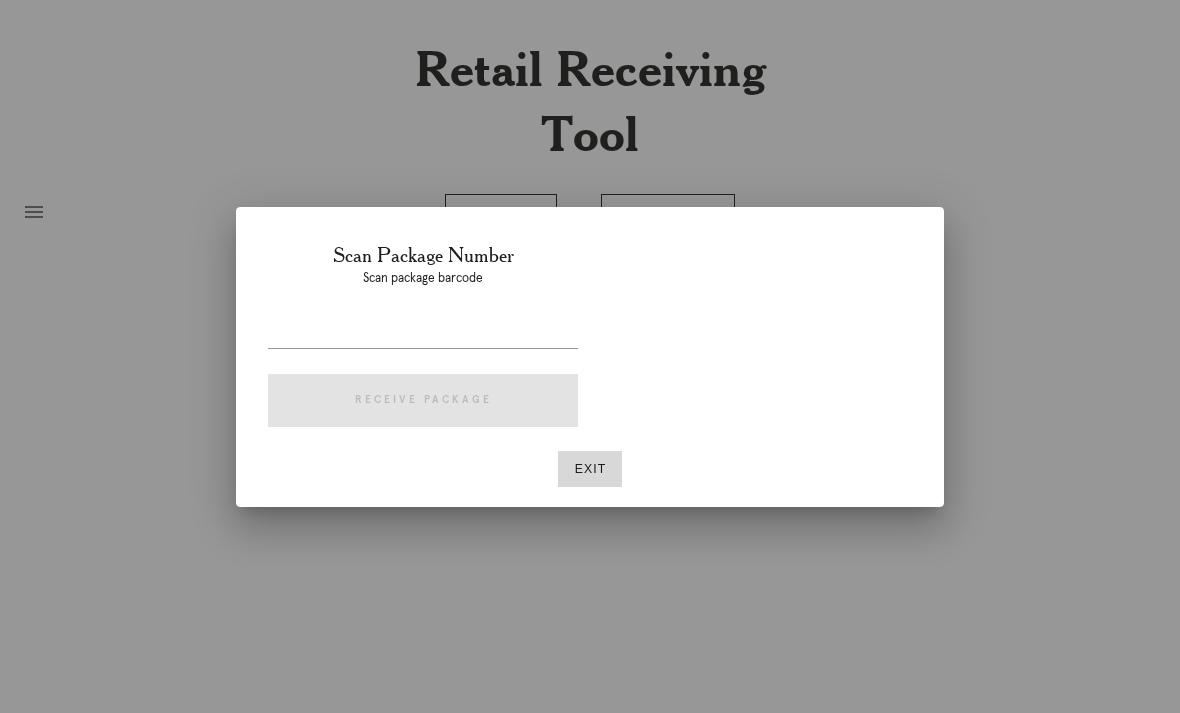scroll, scrollTop: 0, scrollLeft: 0, axis: both 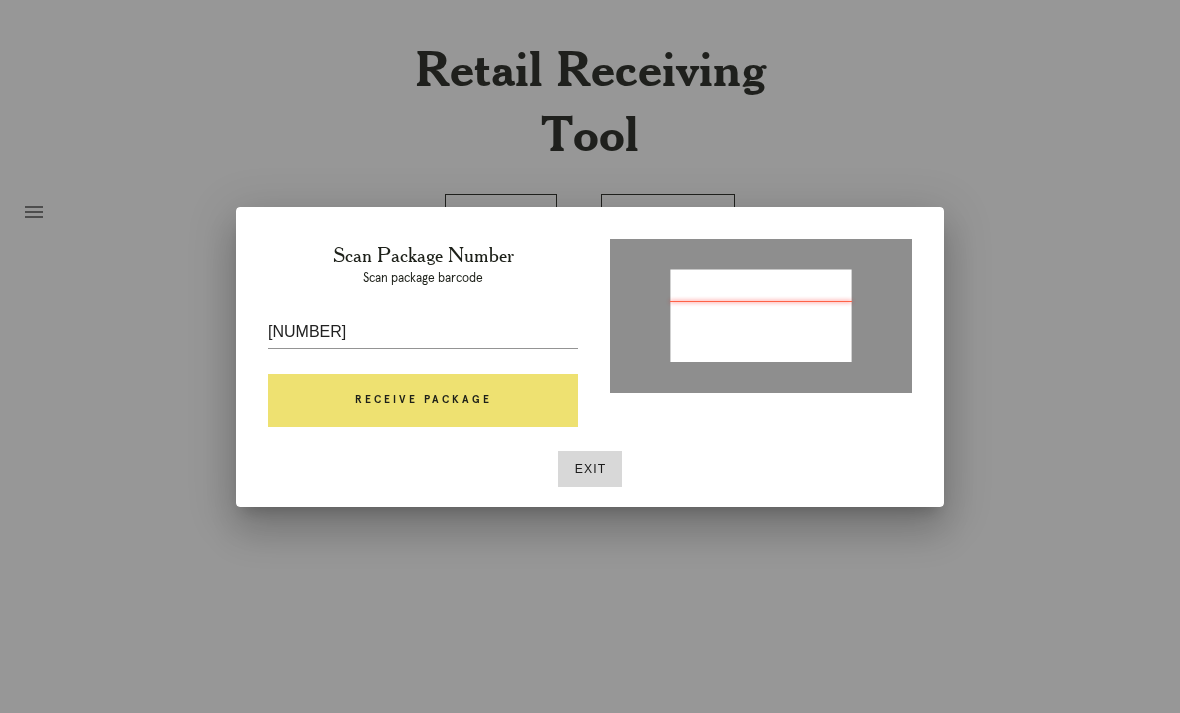 click on "Receive Package" at bounding box center [423, 401] 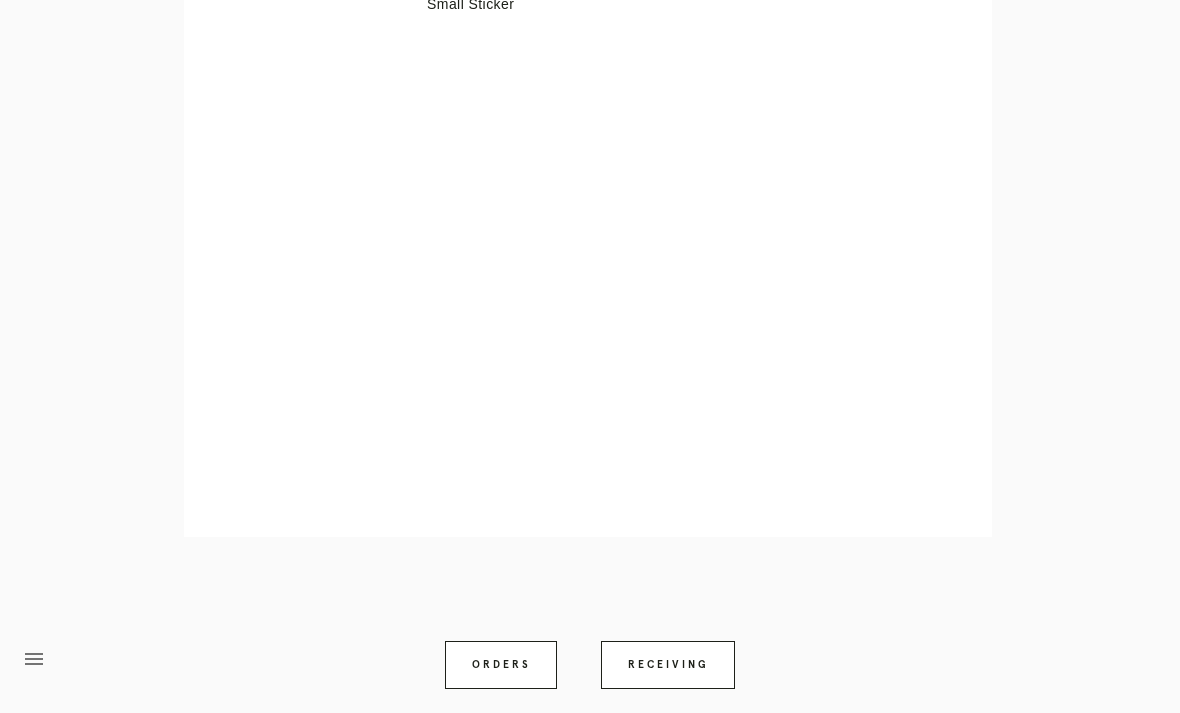 scroll, scrollTop: 680, scrollLeft: 0, axis: vertical 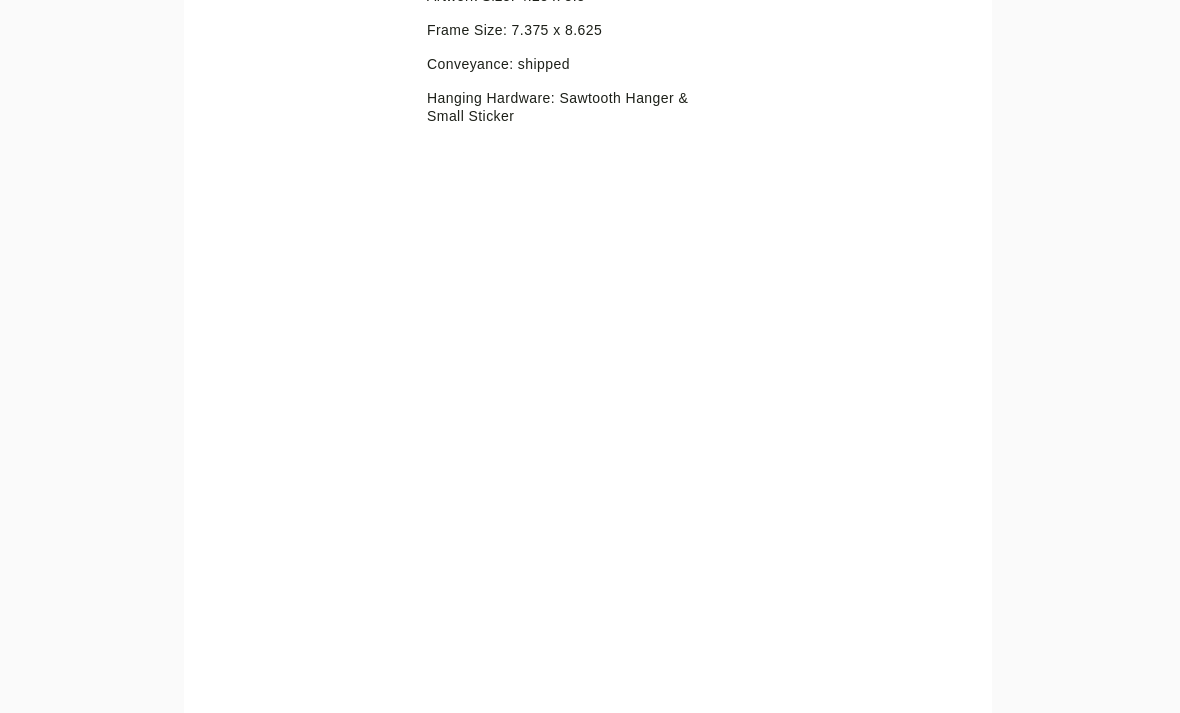 click on "menu
Orders
Receiving" at bounding box center [590, 977] 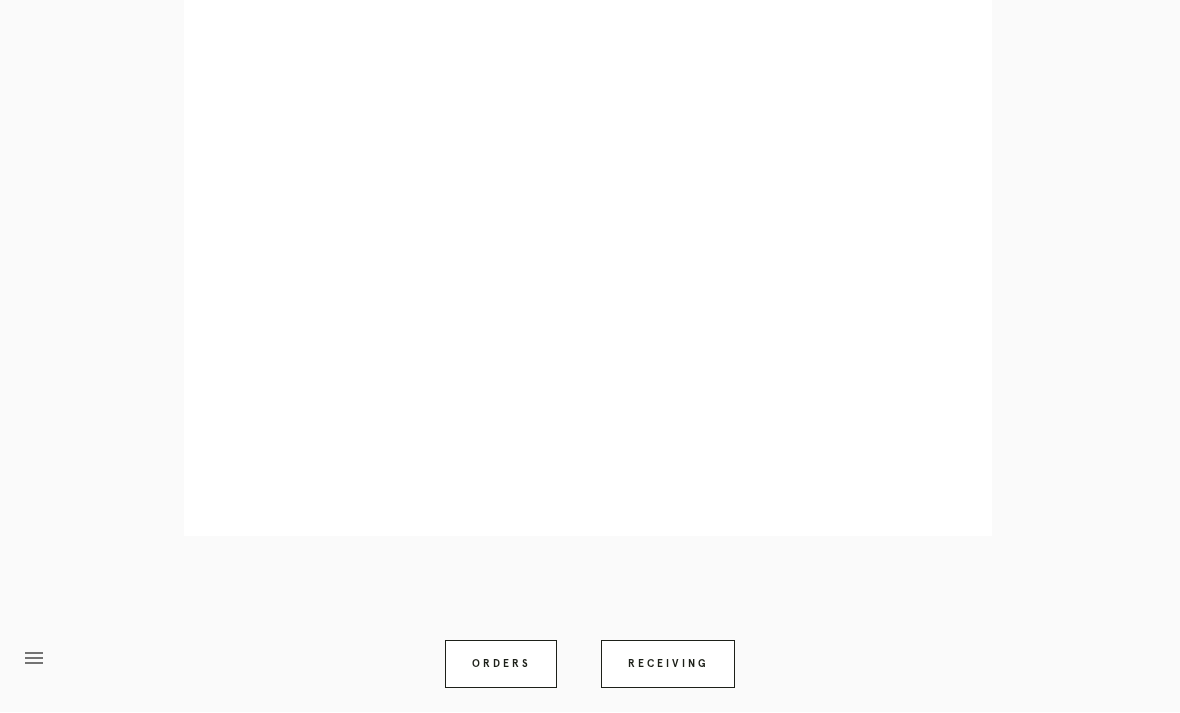scroll, scrollTop: 852, scrollLeft: 0, axis: vertical 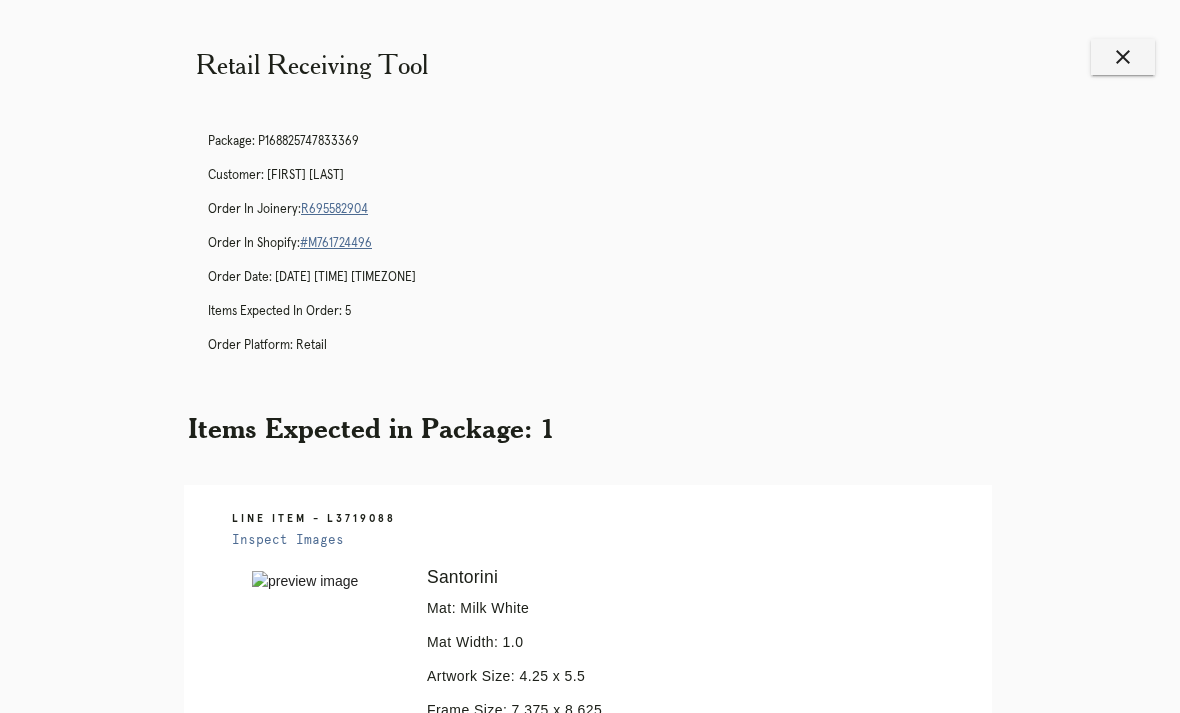 click on "close" at bounding box center (1123, 57) 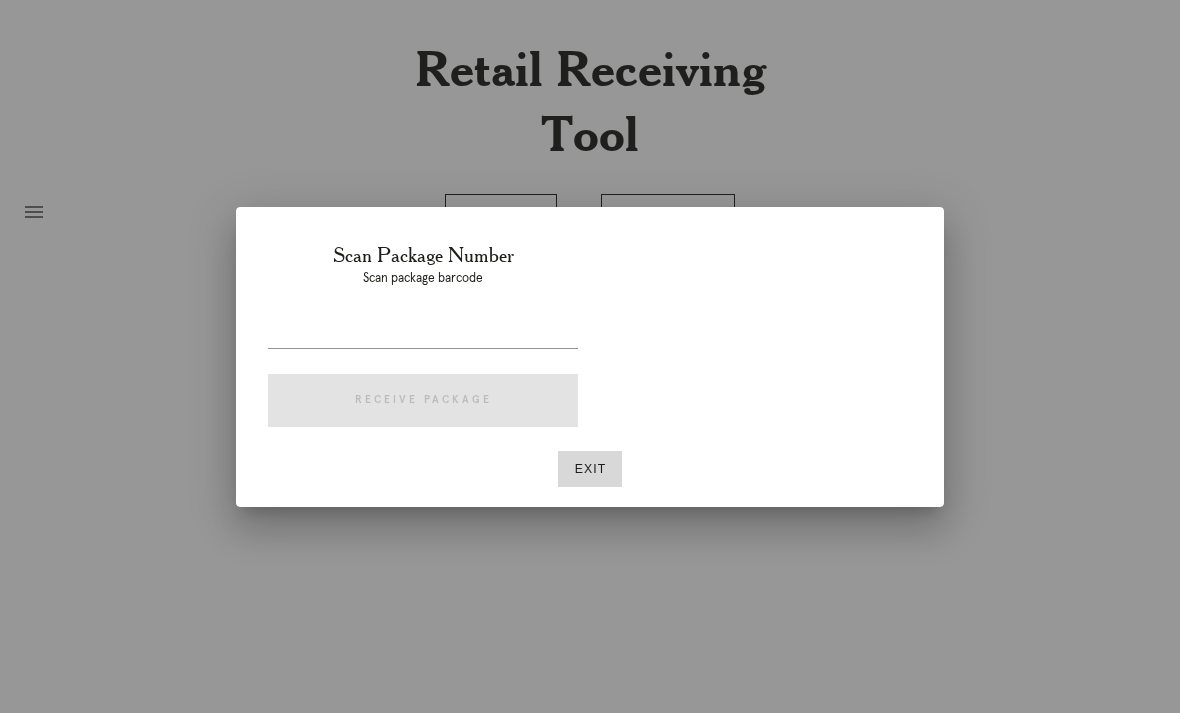scroll, scrollTop: 0, scrollLeft: 0, axis: both 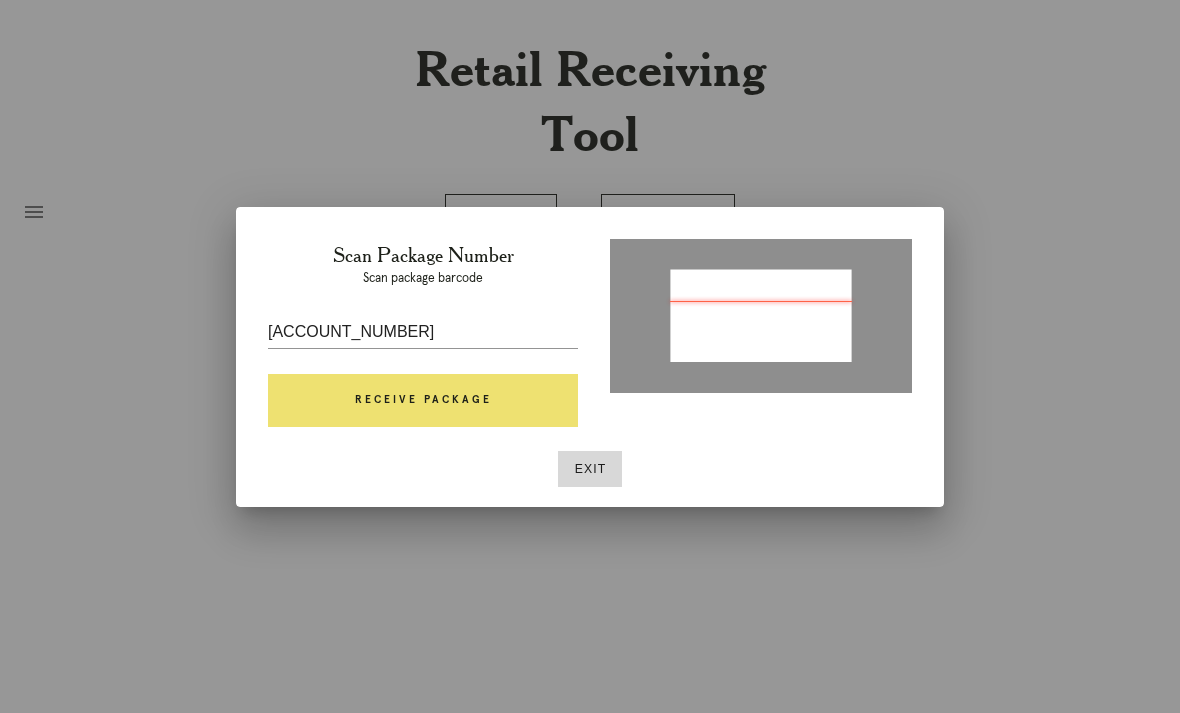 click on "Receive Package" at bounding box center (423, 401) 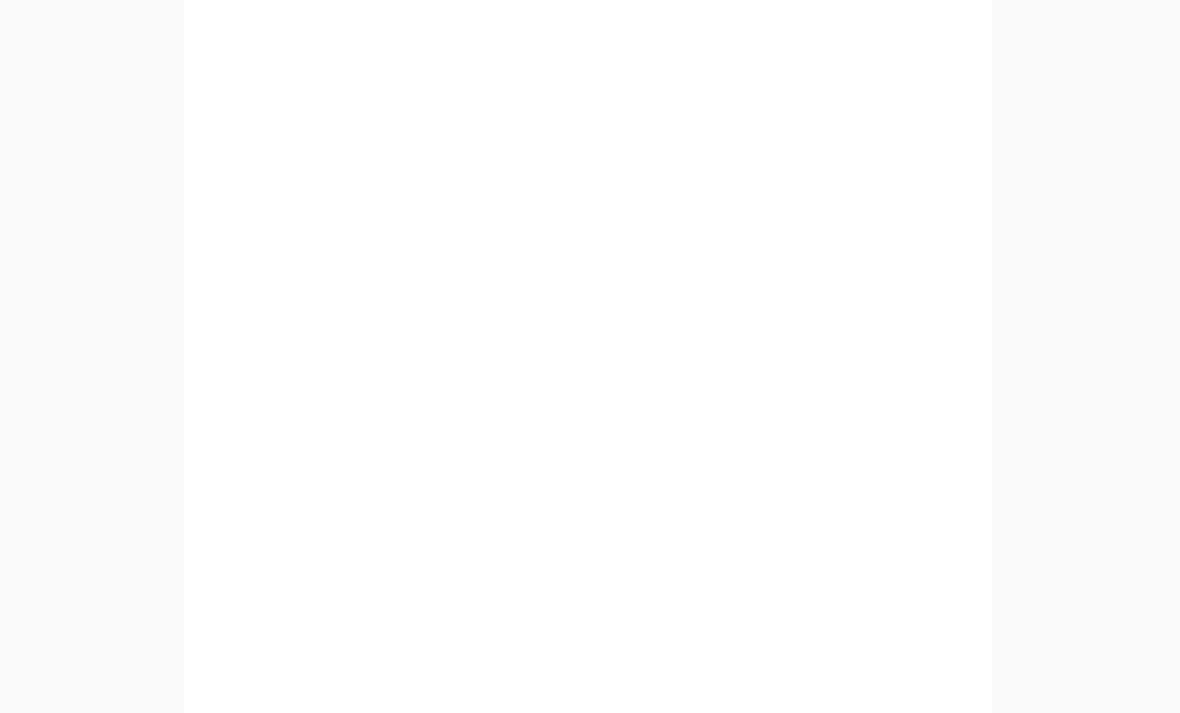 scroll, scrollTop: 838, scrollLeft: 0, axis: vertical 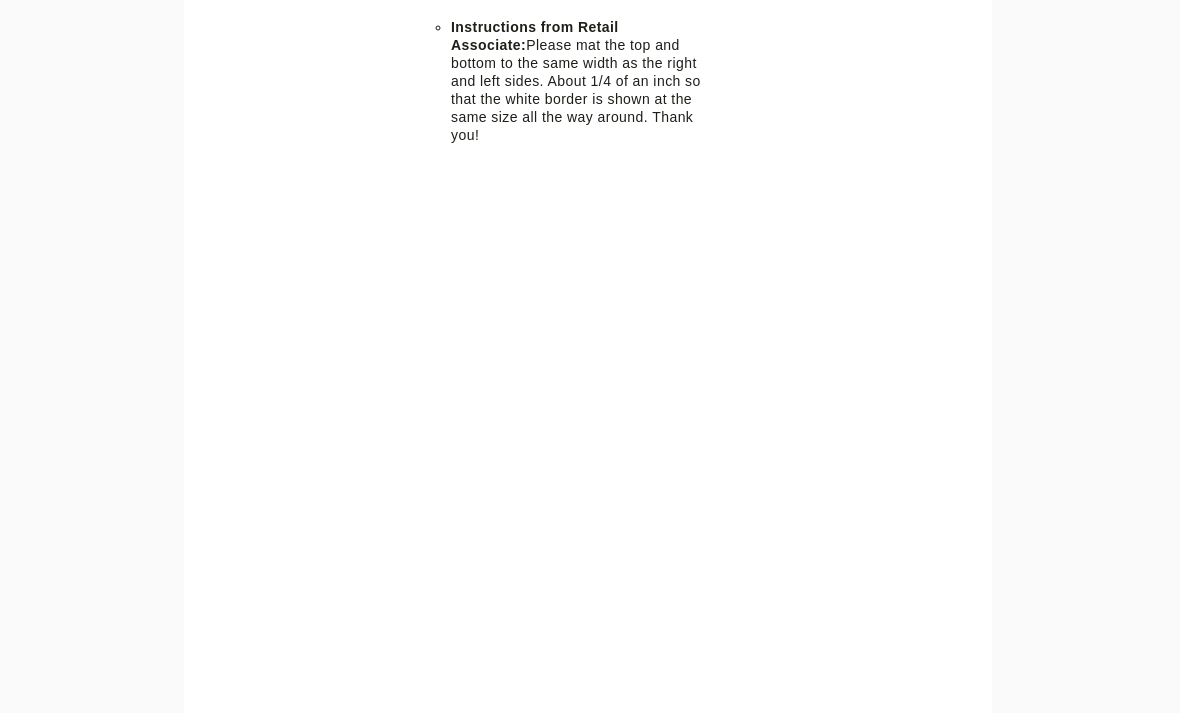click on "menu
Orders
Receiving
Logged in as:   [EMAIL]   [CITY]
Logout" at bounding box center (590, 996) 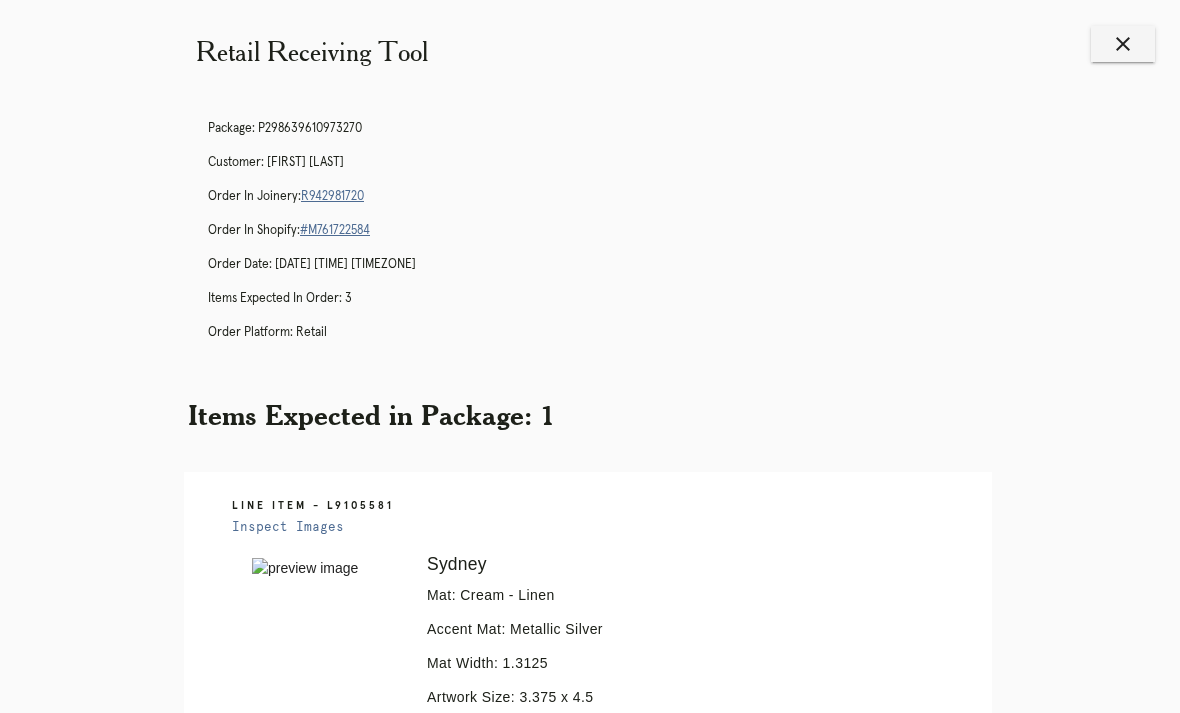 scroll, scrollTop: 0, scrollLeft: 0, axis: both 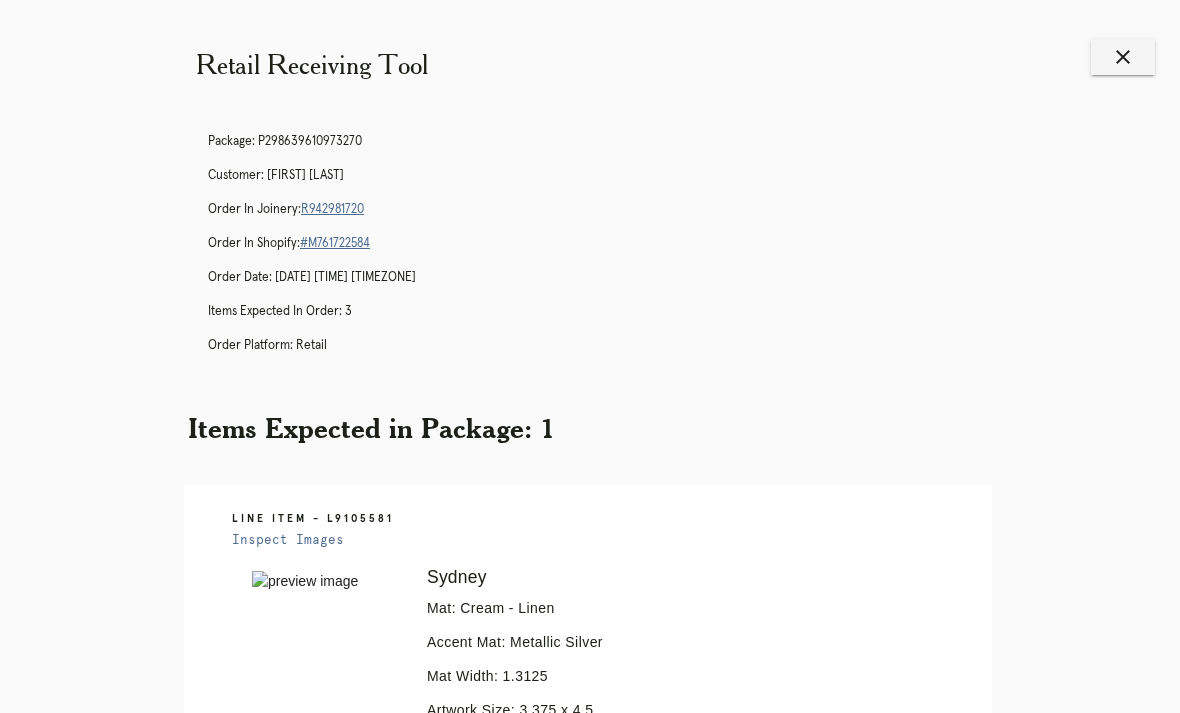 click on "close" at bounding box center (1123, 57) 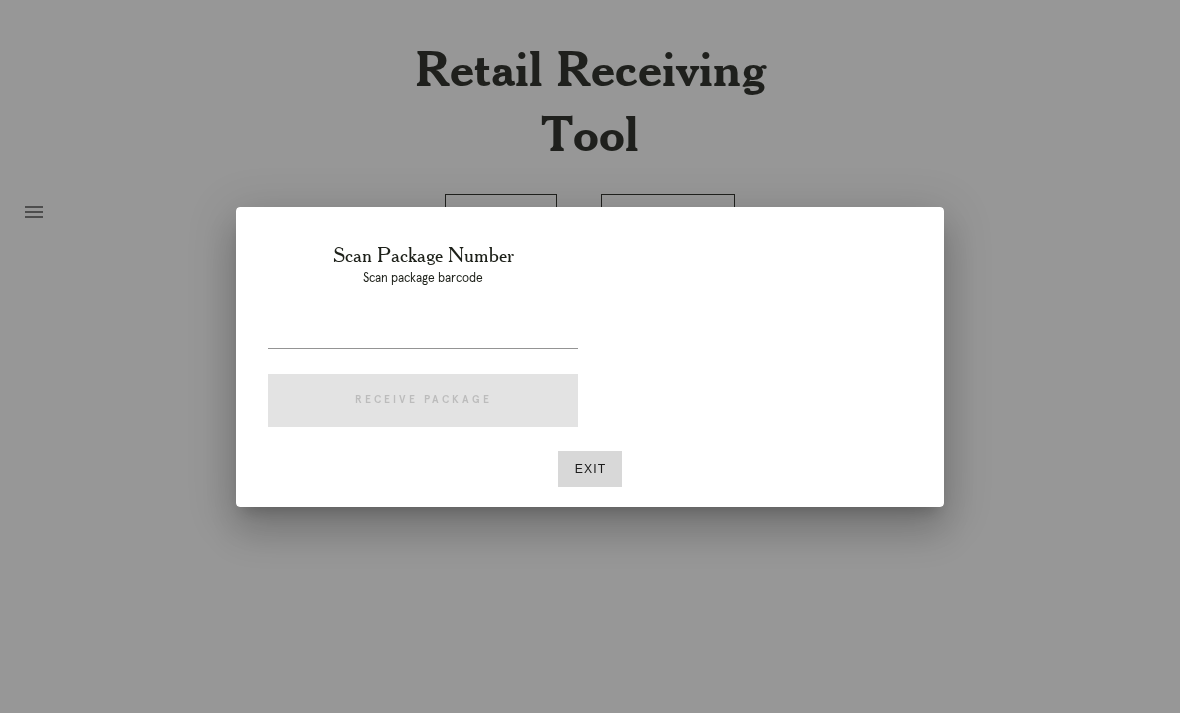 scroll, scrollTop: 0, scrollLeft: 0, axis: both 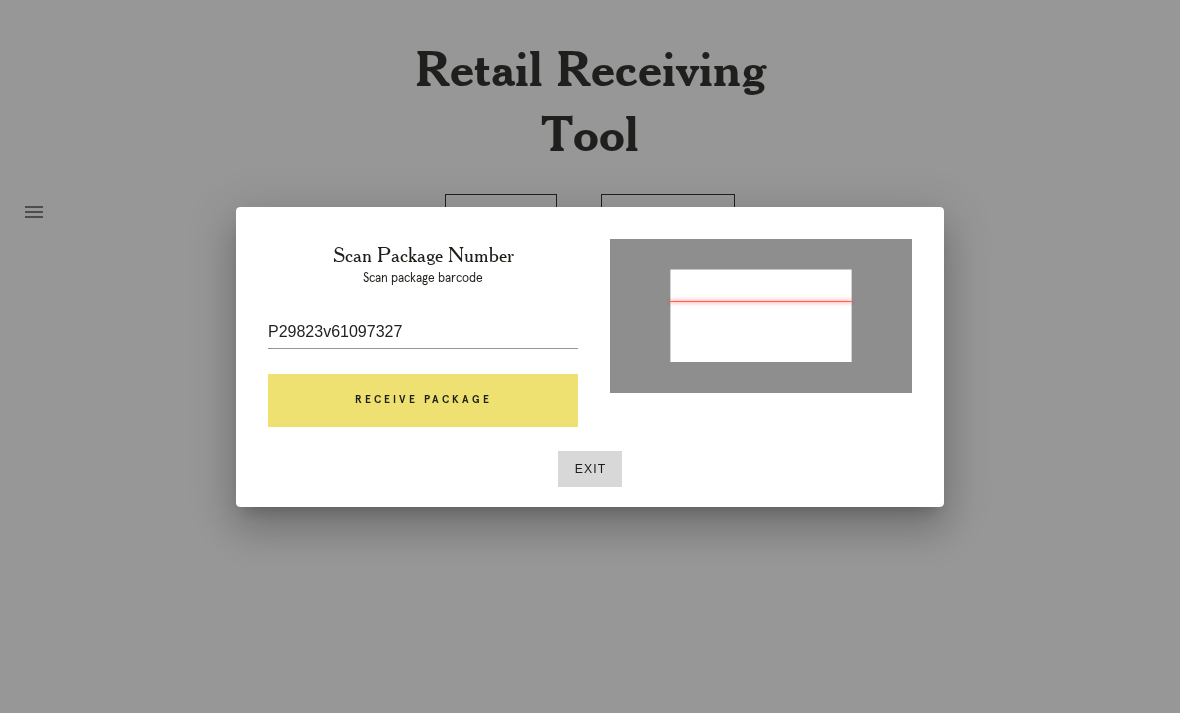 click on "Receive Package" at bounding box center (423, 401) 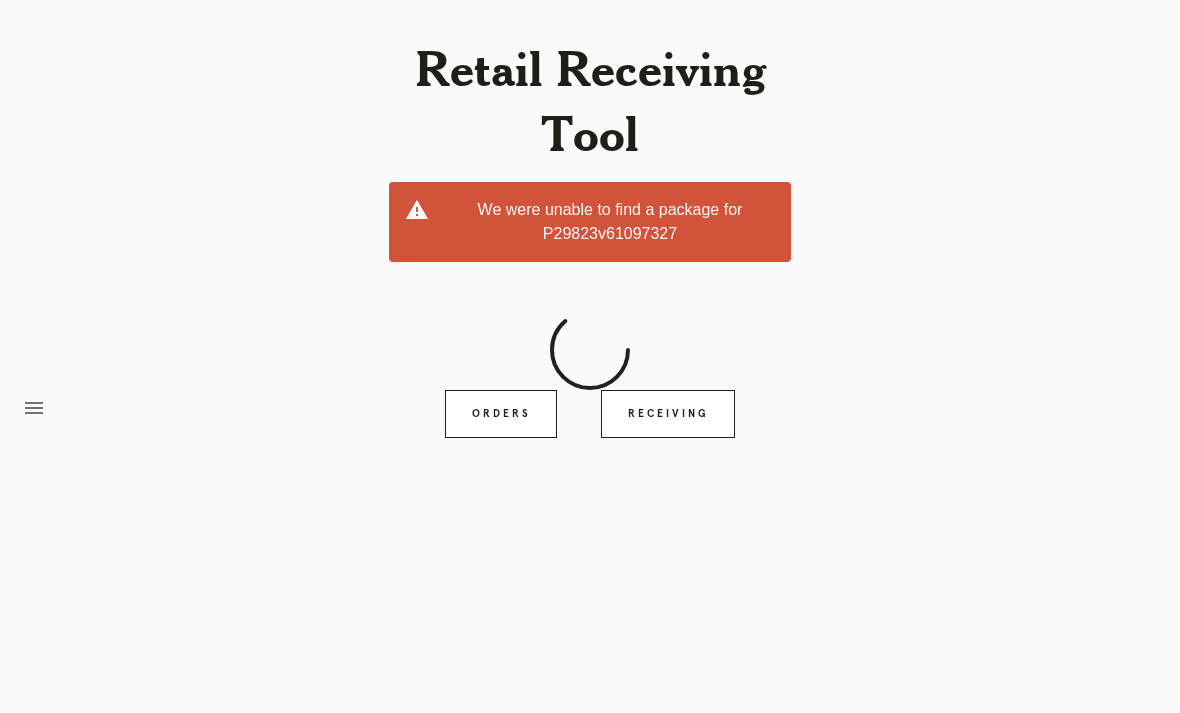 click on "Receiving" at bounding box center (668, 414) 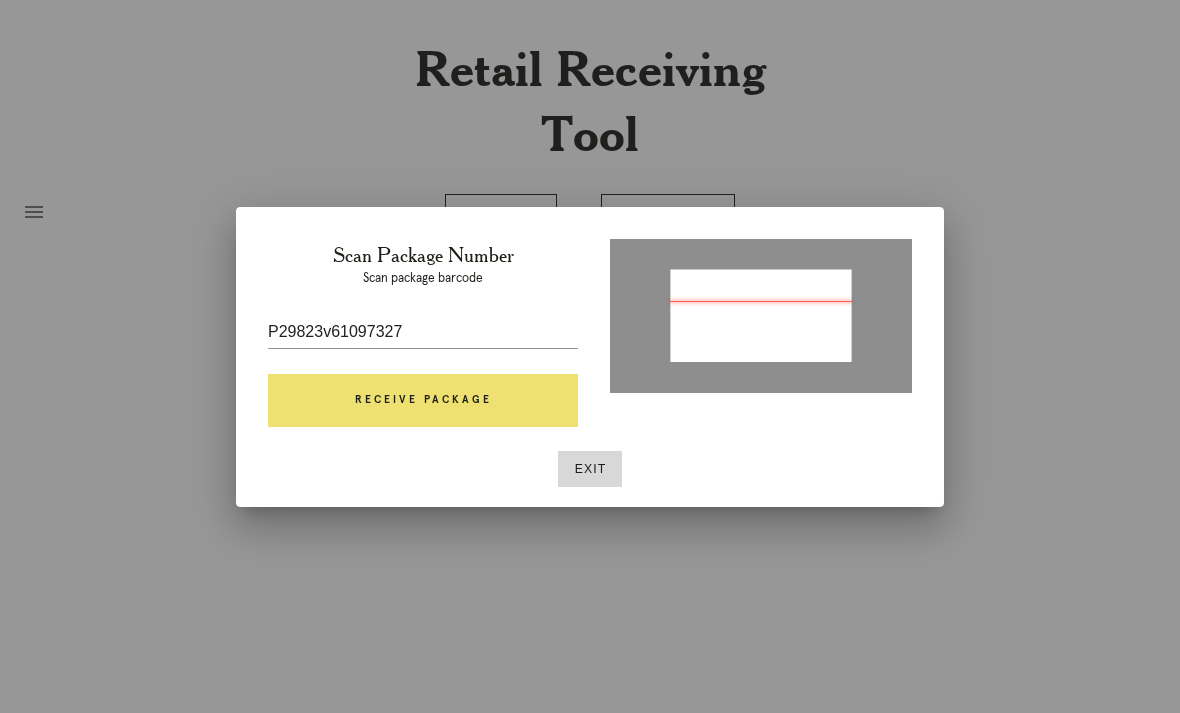 click on "Exit" at bounding box center [590, 469] 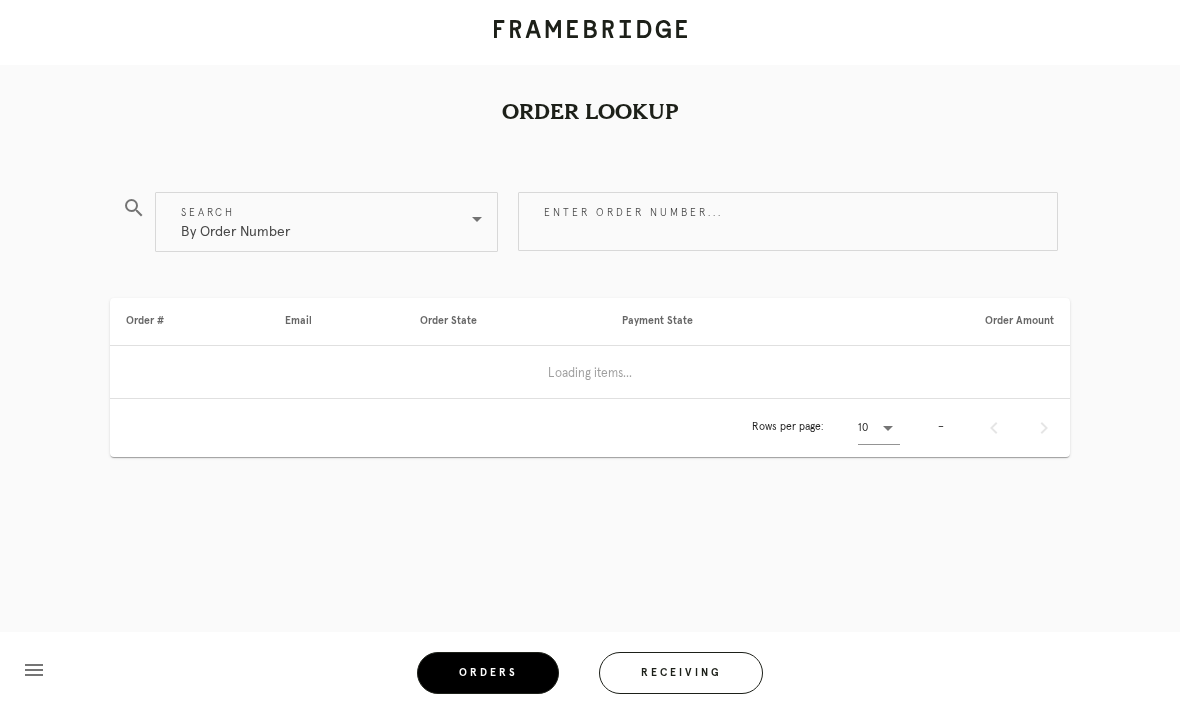 click on "search Search By Order Number   Enter order number...   Order # Email Order State Payment State Order Amount Loading items... Rows per page: 10 –" at bounding box center (589, 385) 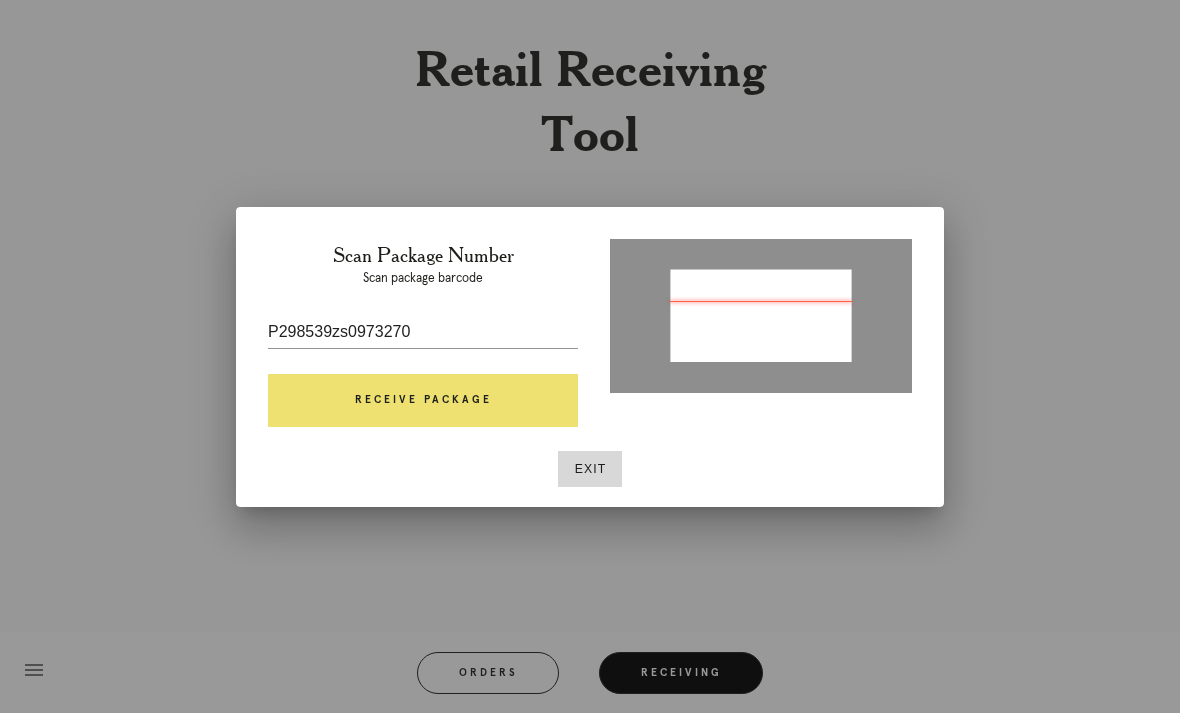 click on "Exit" at bounding box center (590, 469) 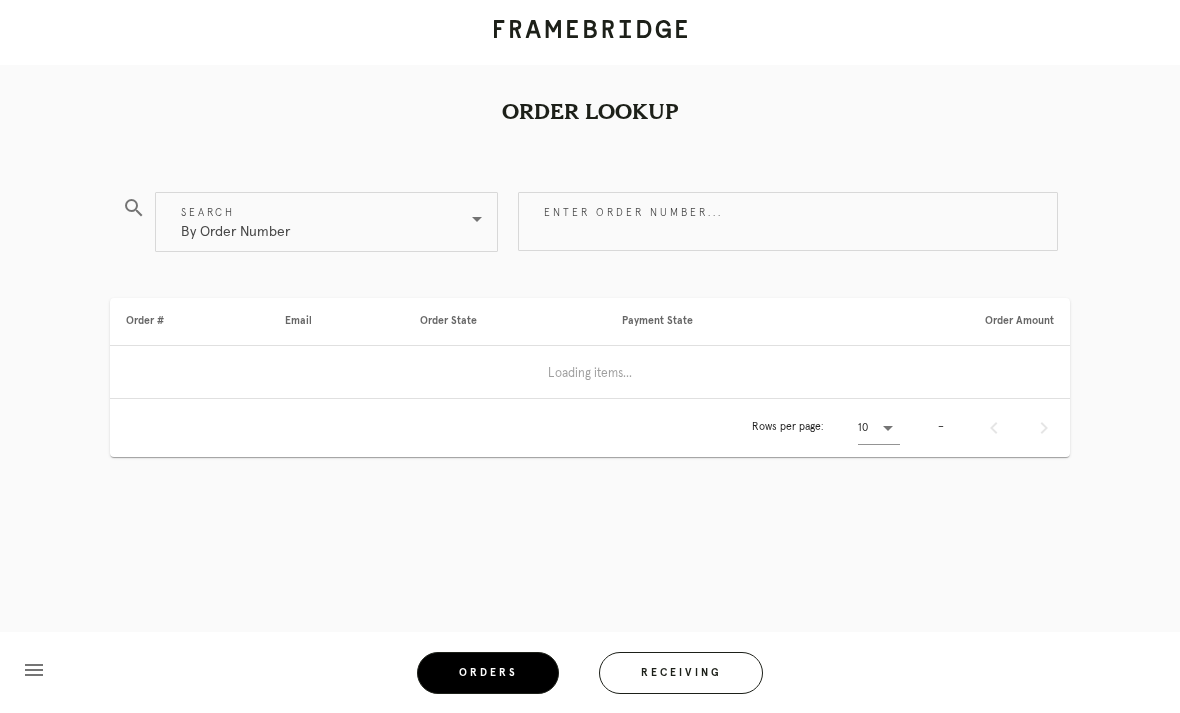 click on "Receiving" at bounding box center [681, 673] 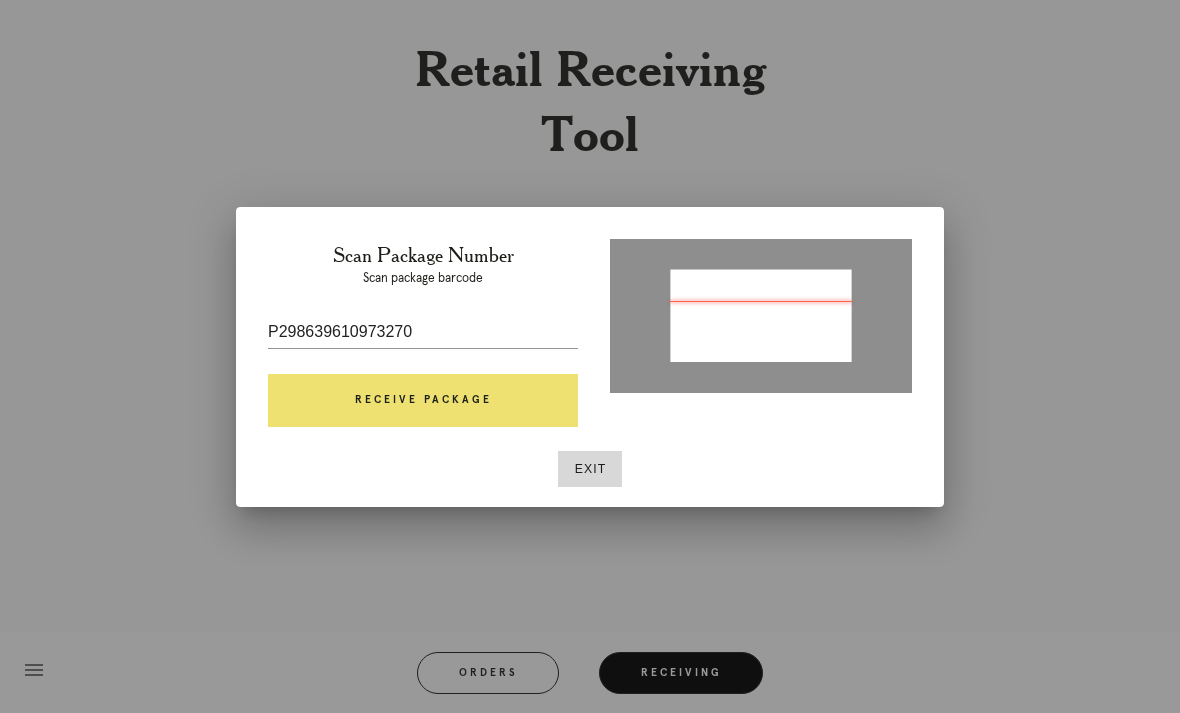 click on "Receive Package" at bounding box center (423, 401) 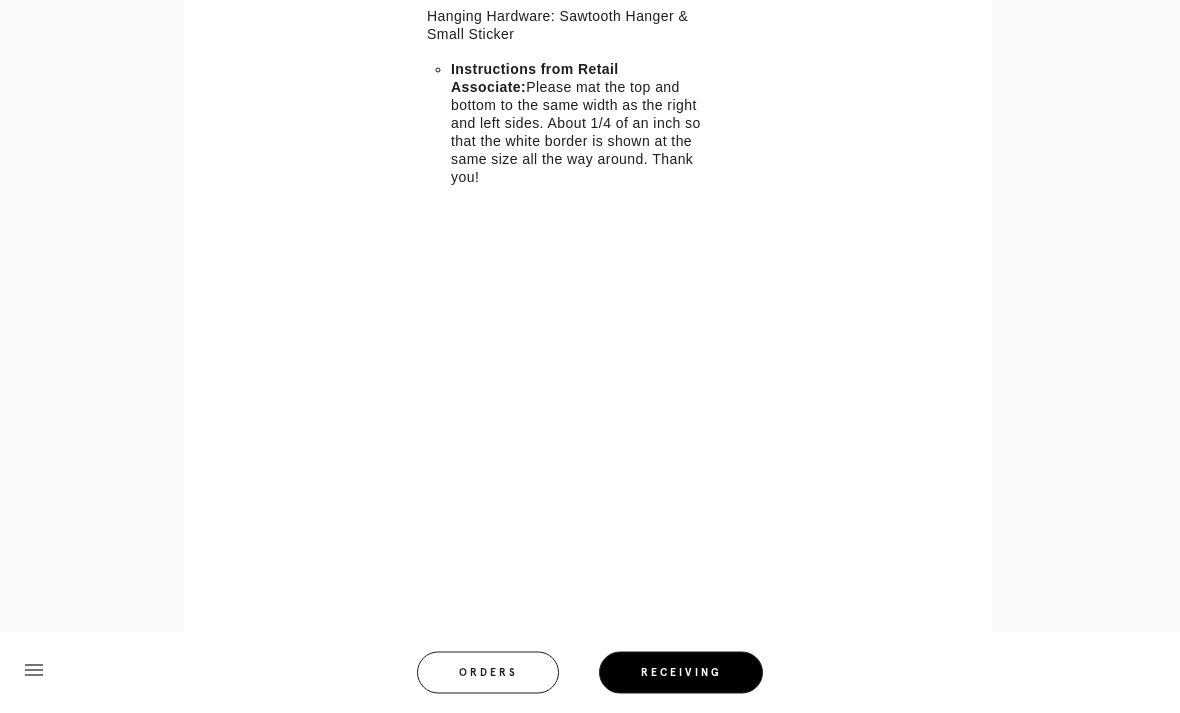 scroll, scrollTop: 963, scrollLeft: 0, axis: vertical 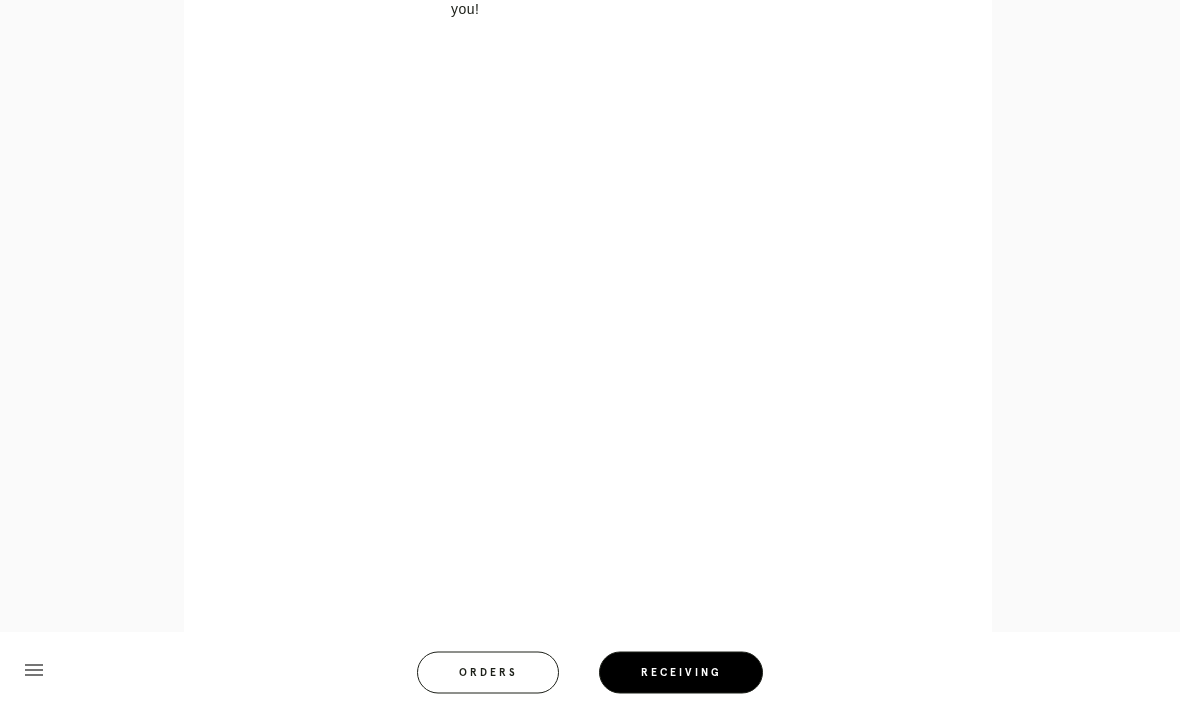 click on "menu
Orders
Receiving" at bounding box center (590, 672) 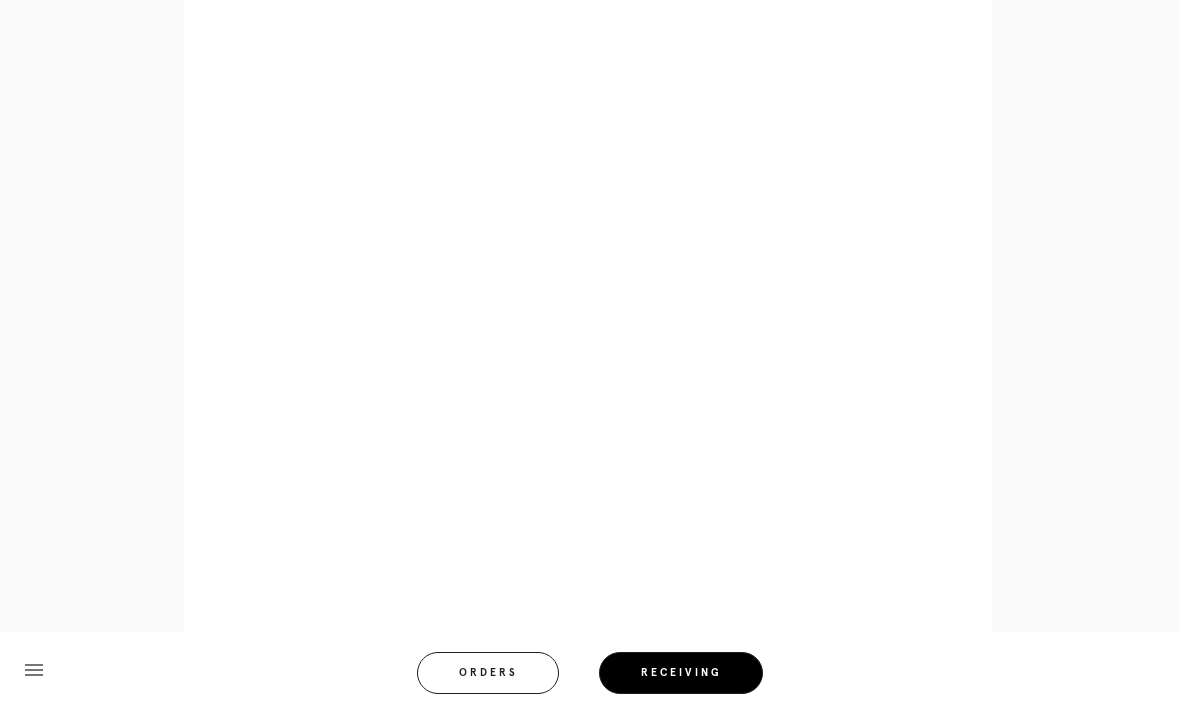 scroll, scrollTop: 1010, scrollLeft: 0, axis: vertical 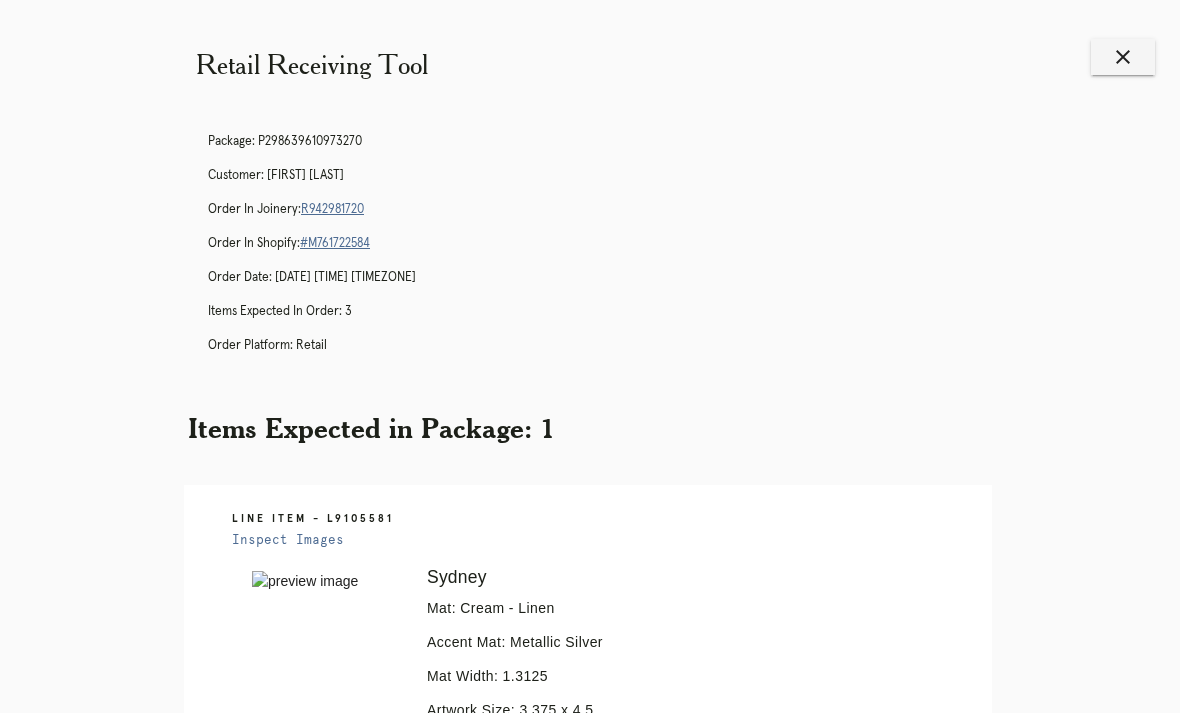click on "close" at bounding box center [1123, 57] 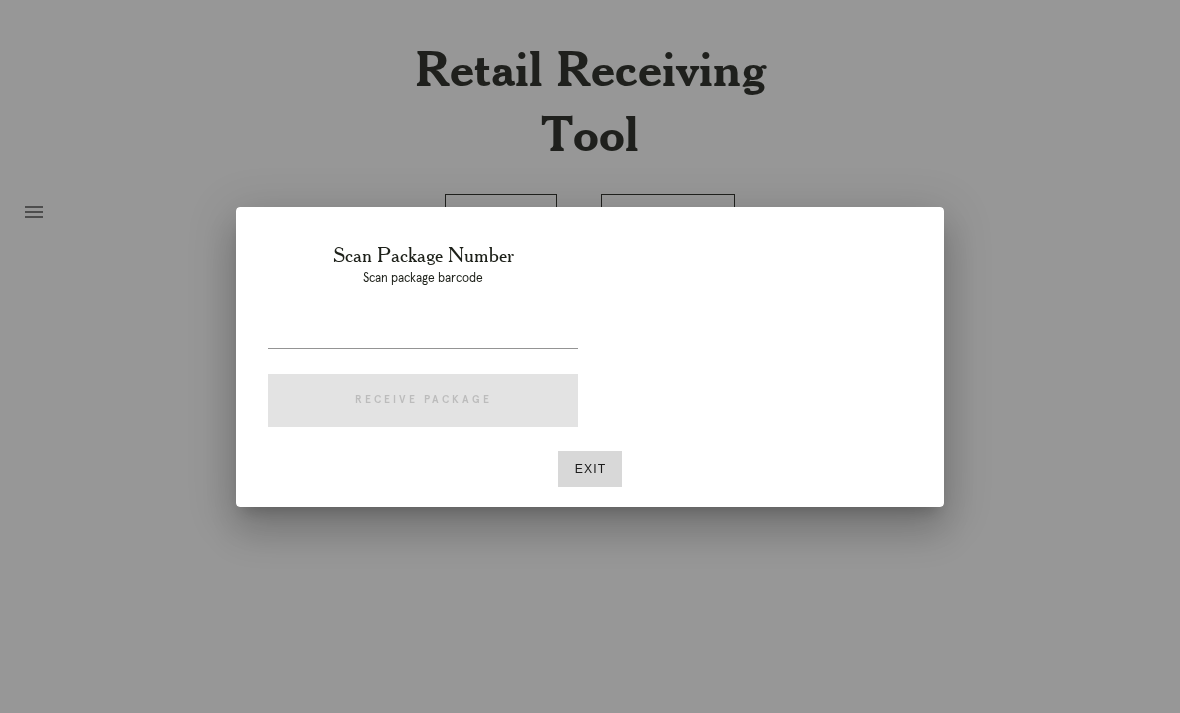 scroll, scrollTop: 0, scrollLeft: 0, axis: both 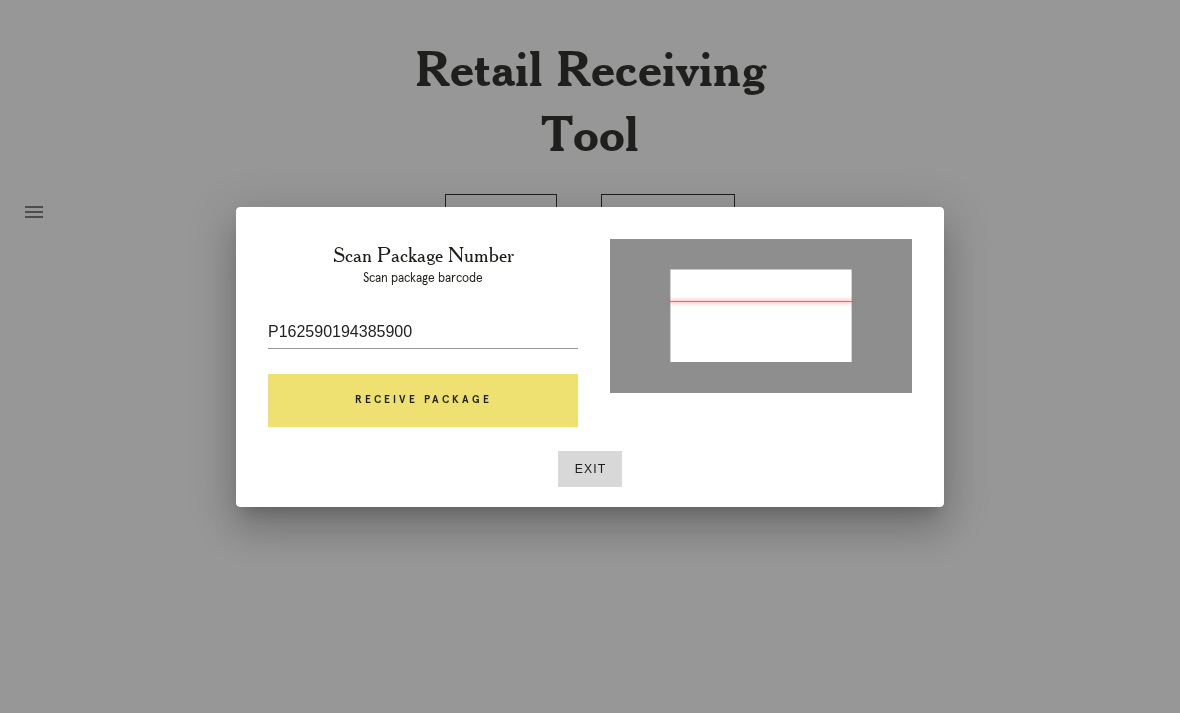 click on "Receive Package" at bounding box center [423, 401] 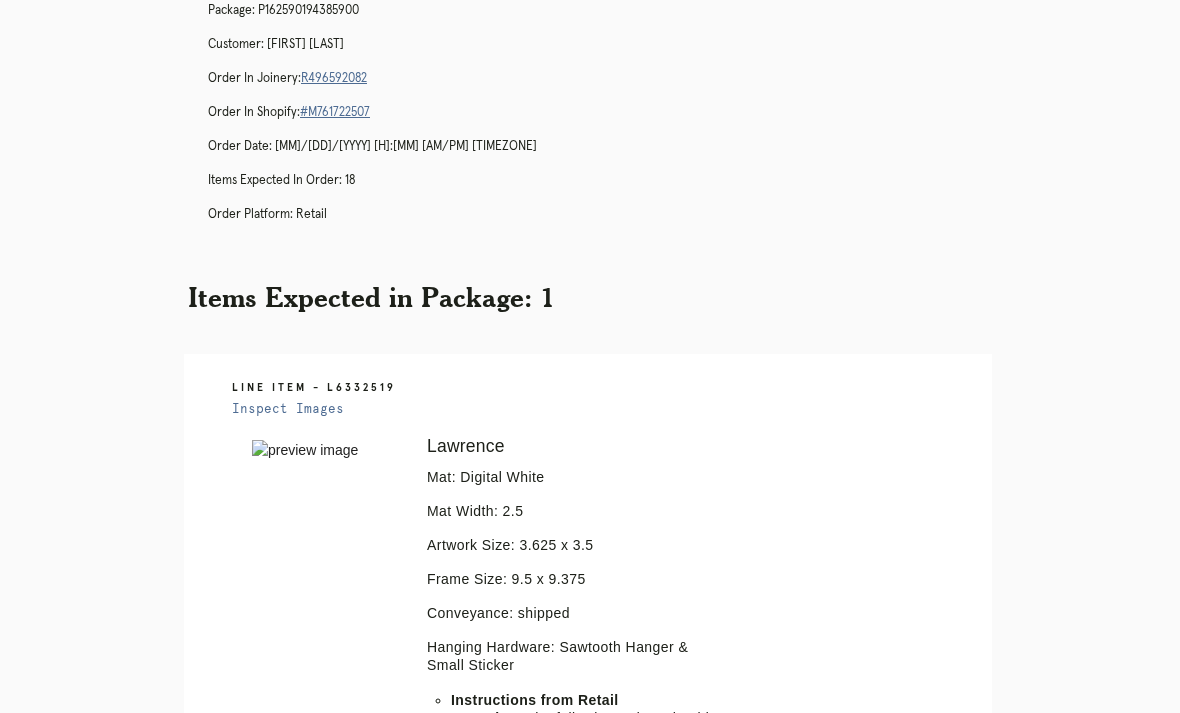 scroll, scrollTop: 0, scrollLeft: 0, axis: both 